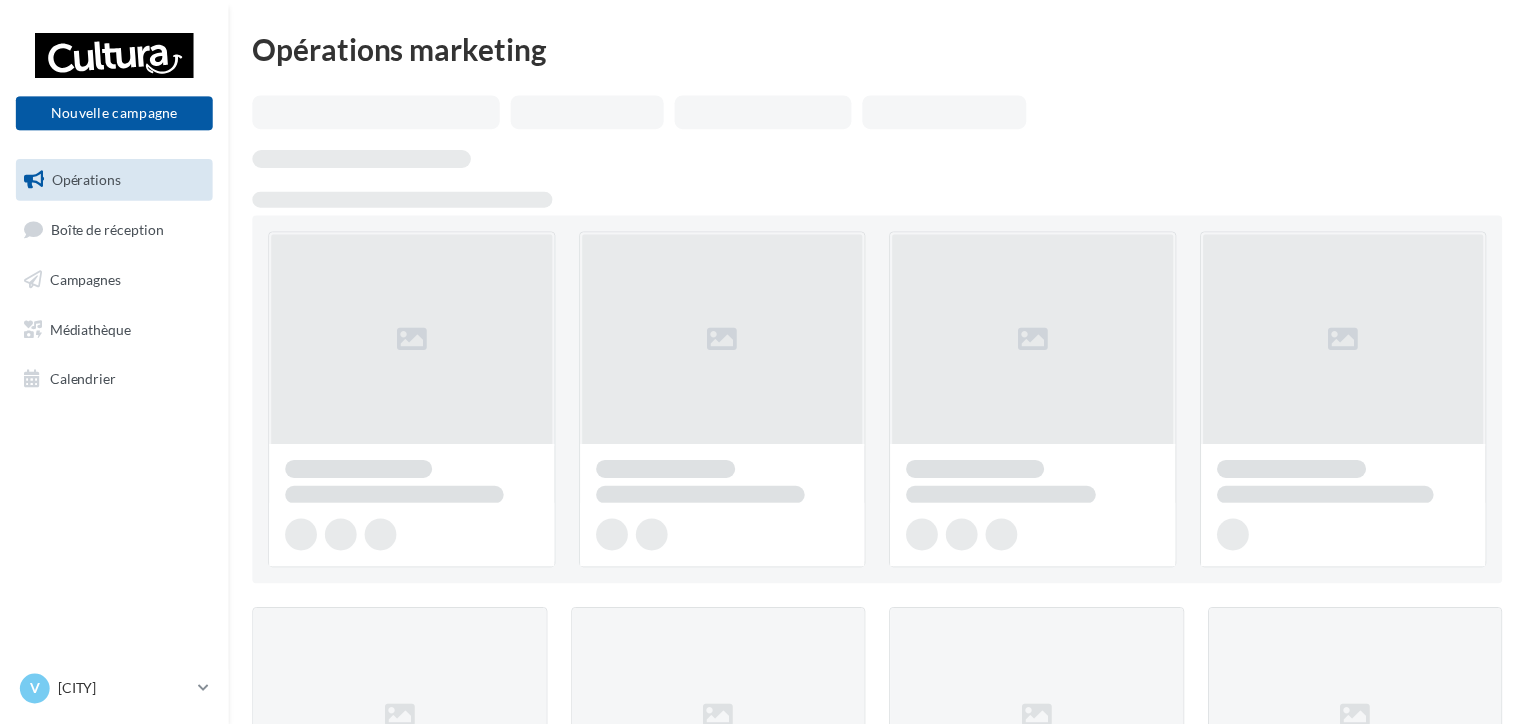 scroll, scrollTop: 0, scrollLeft: 0, axis: both 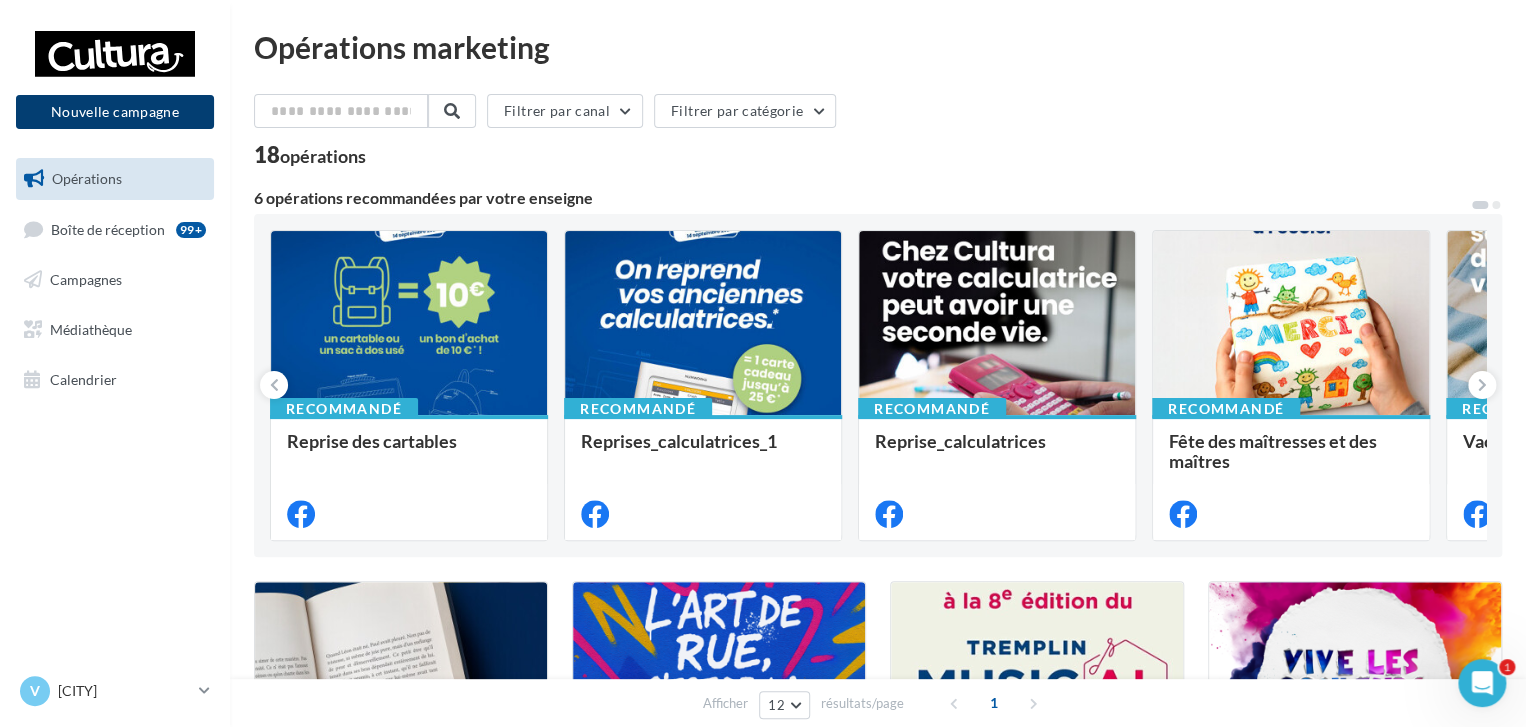 click on "Nouvelle campagne" at bounding box center [115, 112] 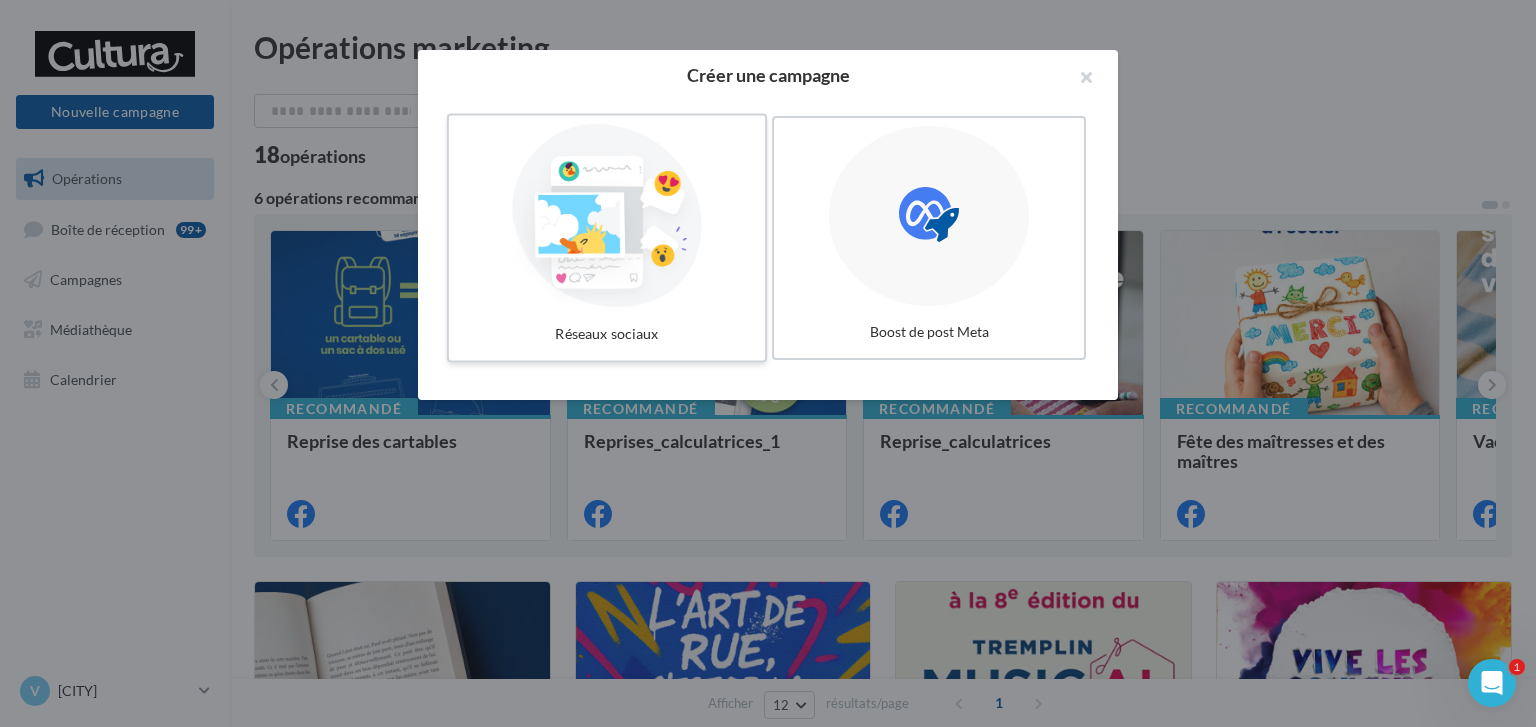 click at bounding box center [607, 216] 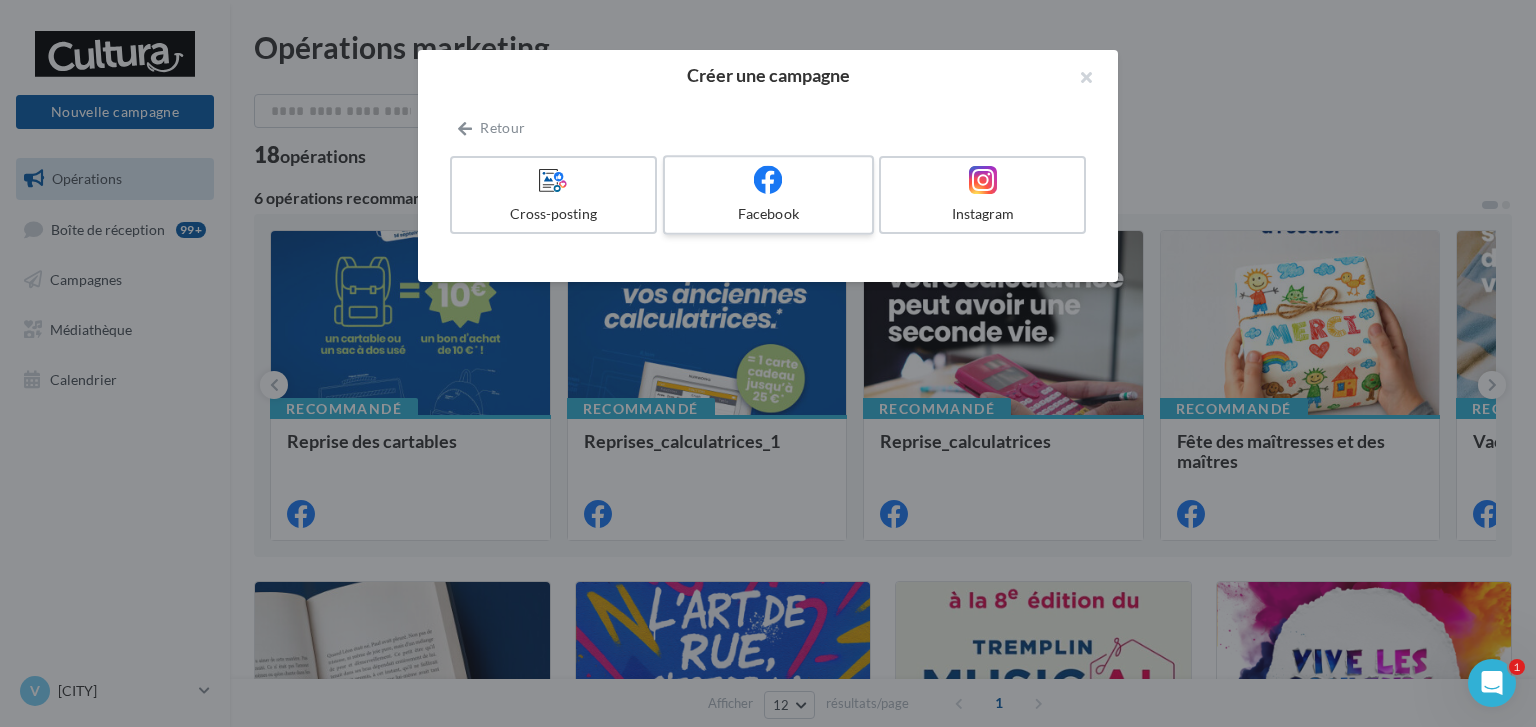 click on "Facebook" at bounding box center [768, 214] 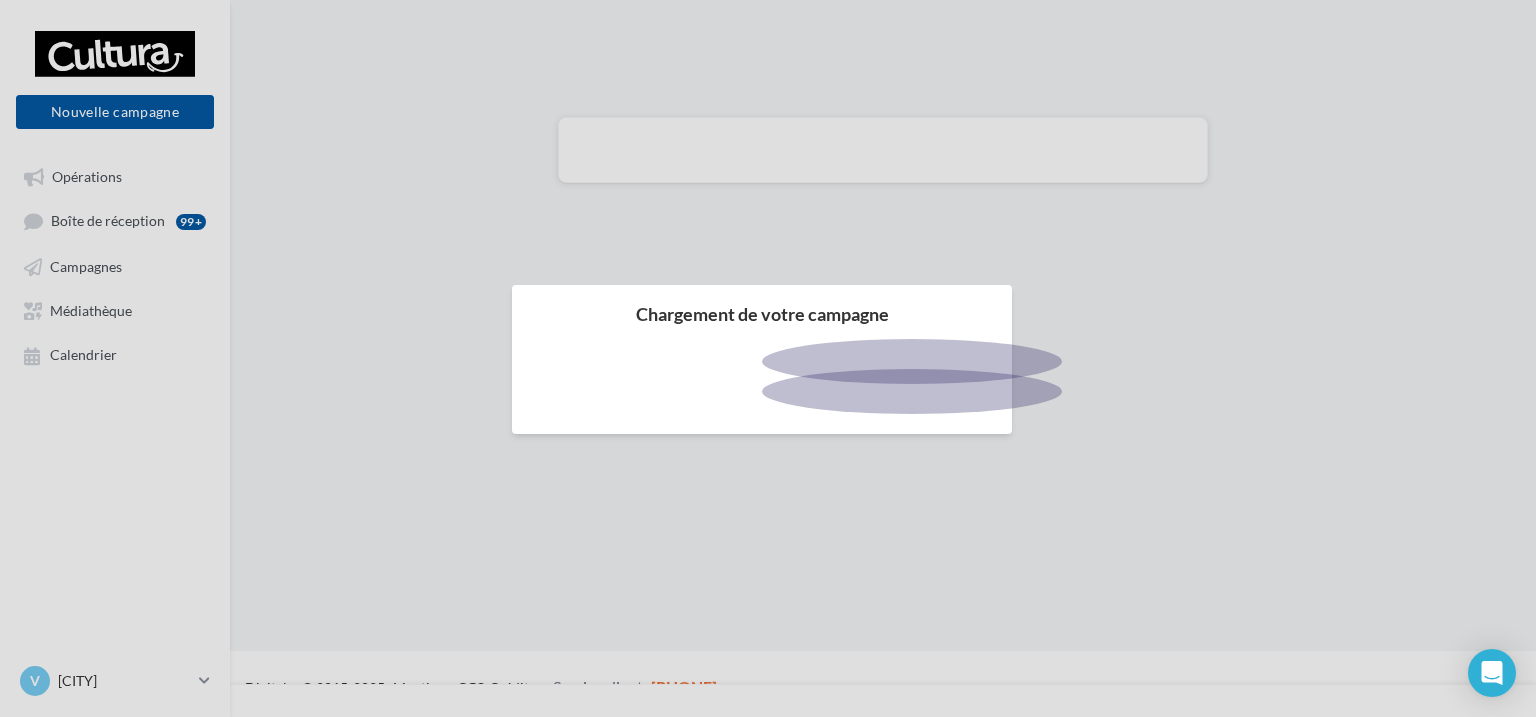 scroll, scrollTop: 0, scrollLeft: 0, axis: both 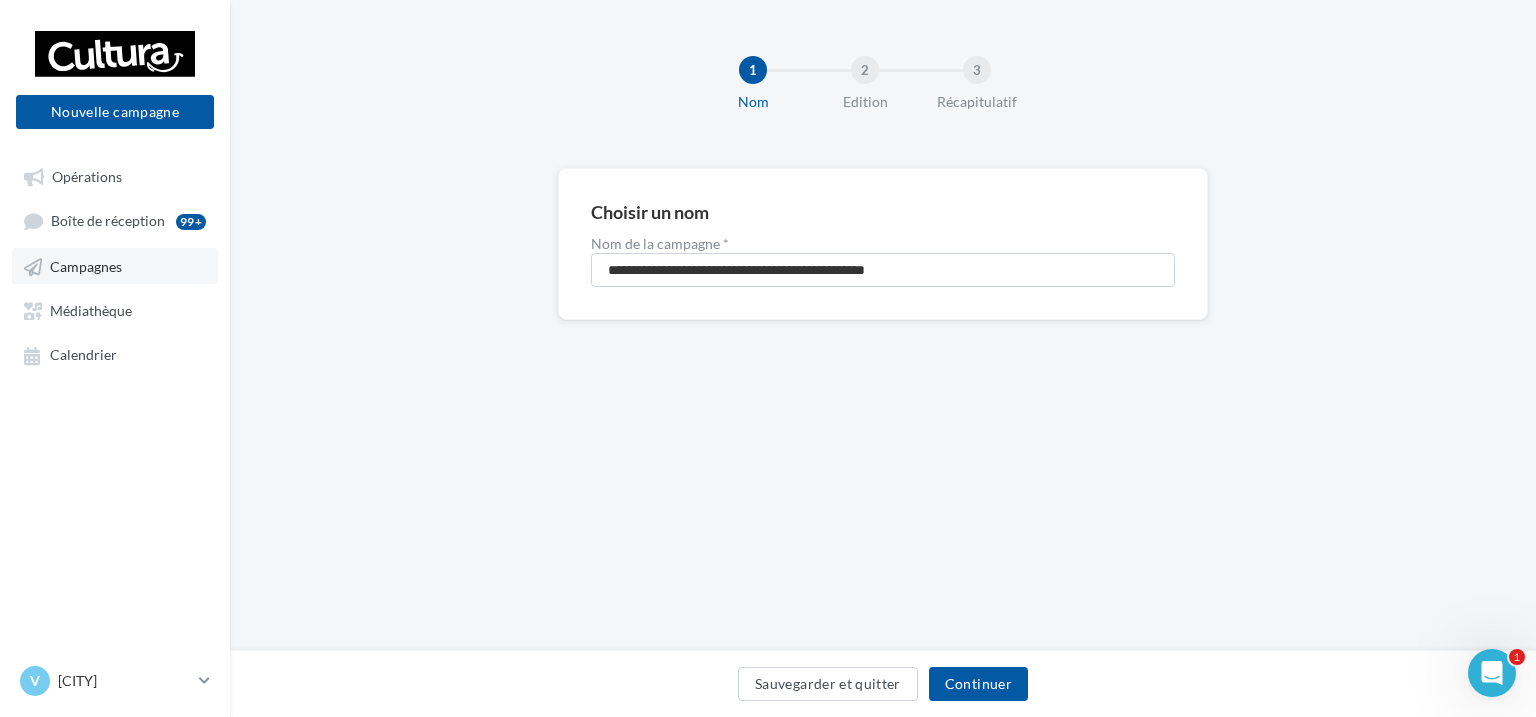 click on "Campagnes" at bounding box center [86, 266] 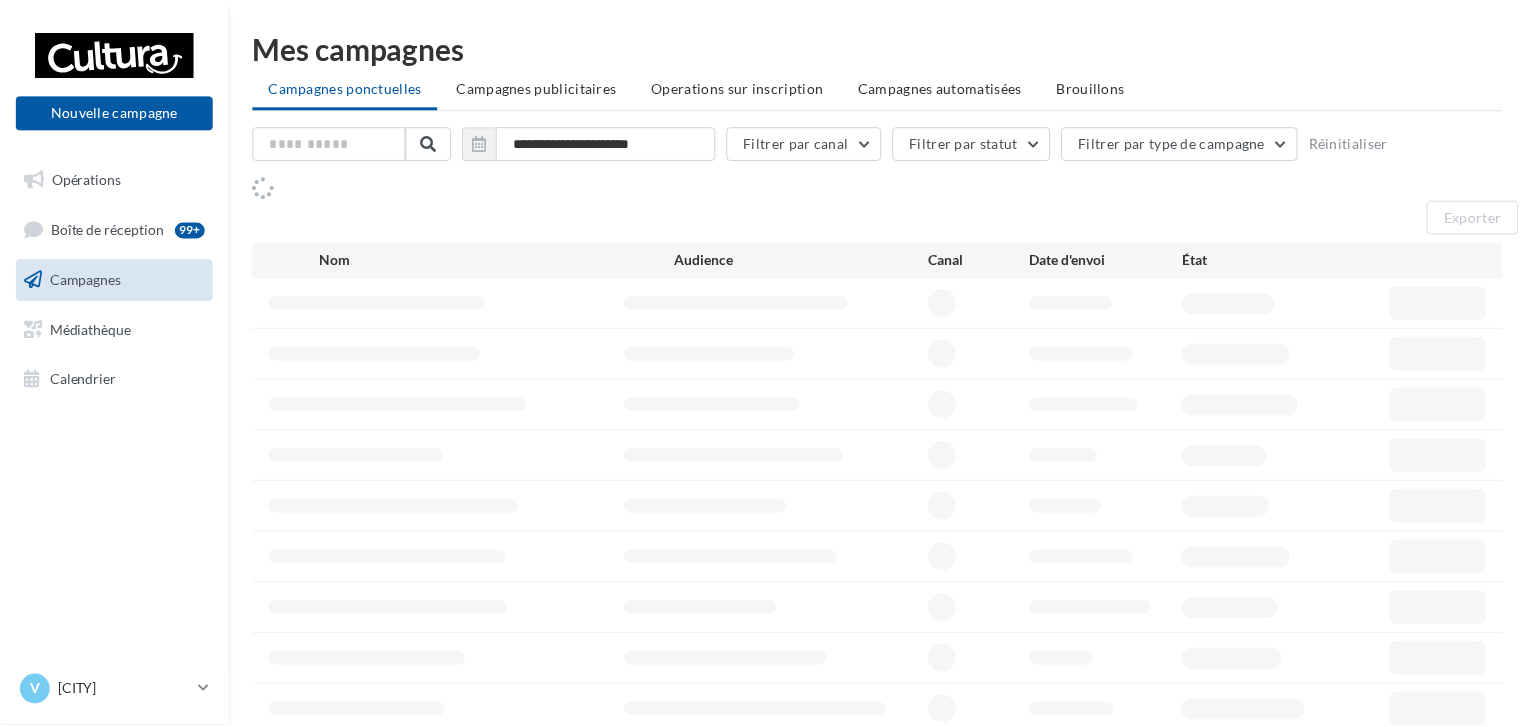 scroll, scrollTop: 0, scrollLeft: 0, axis: both 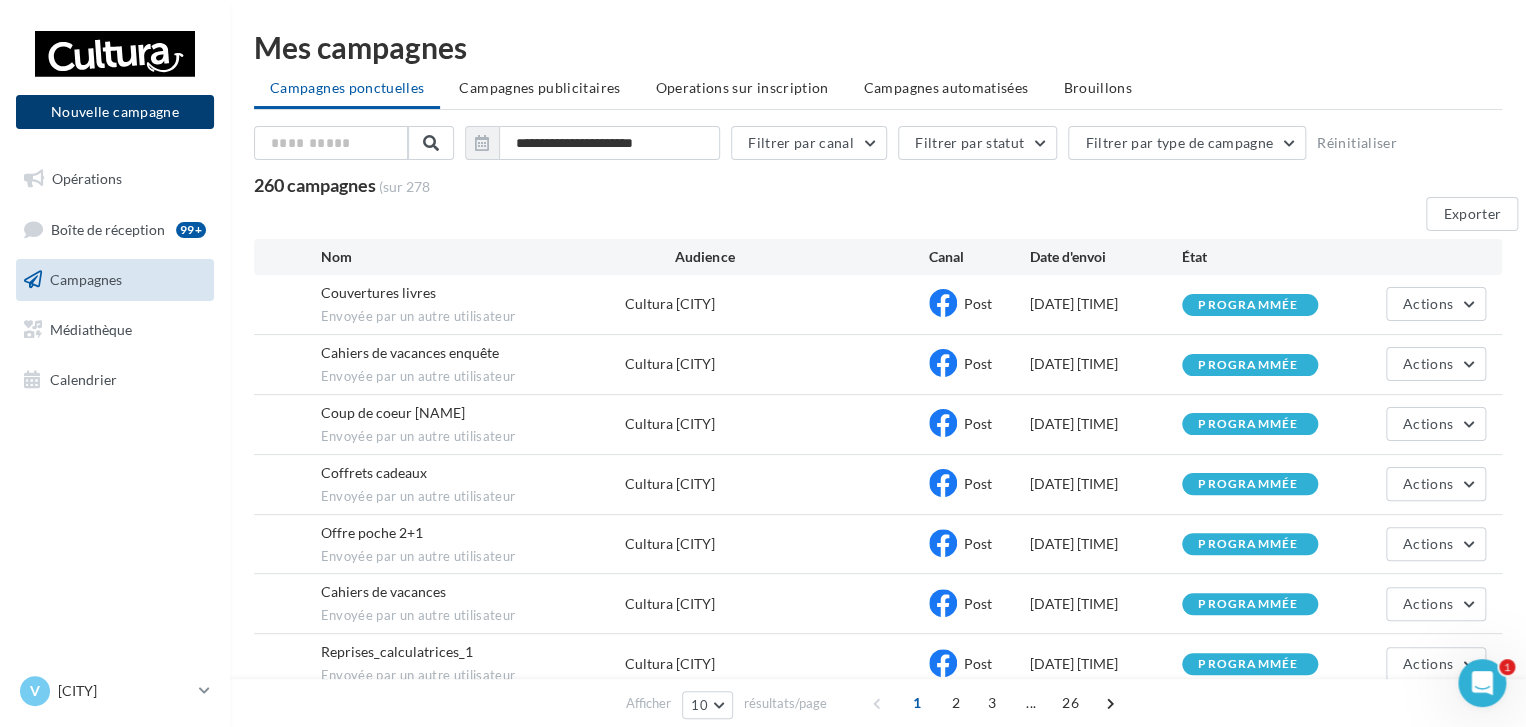 click on "Nouvelle campagne" at bounding box center (115, 112) 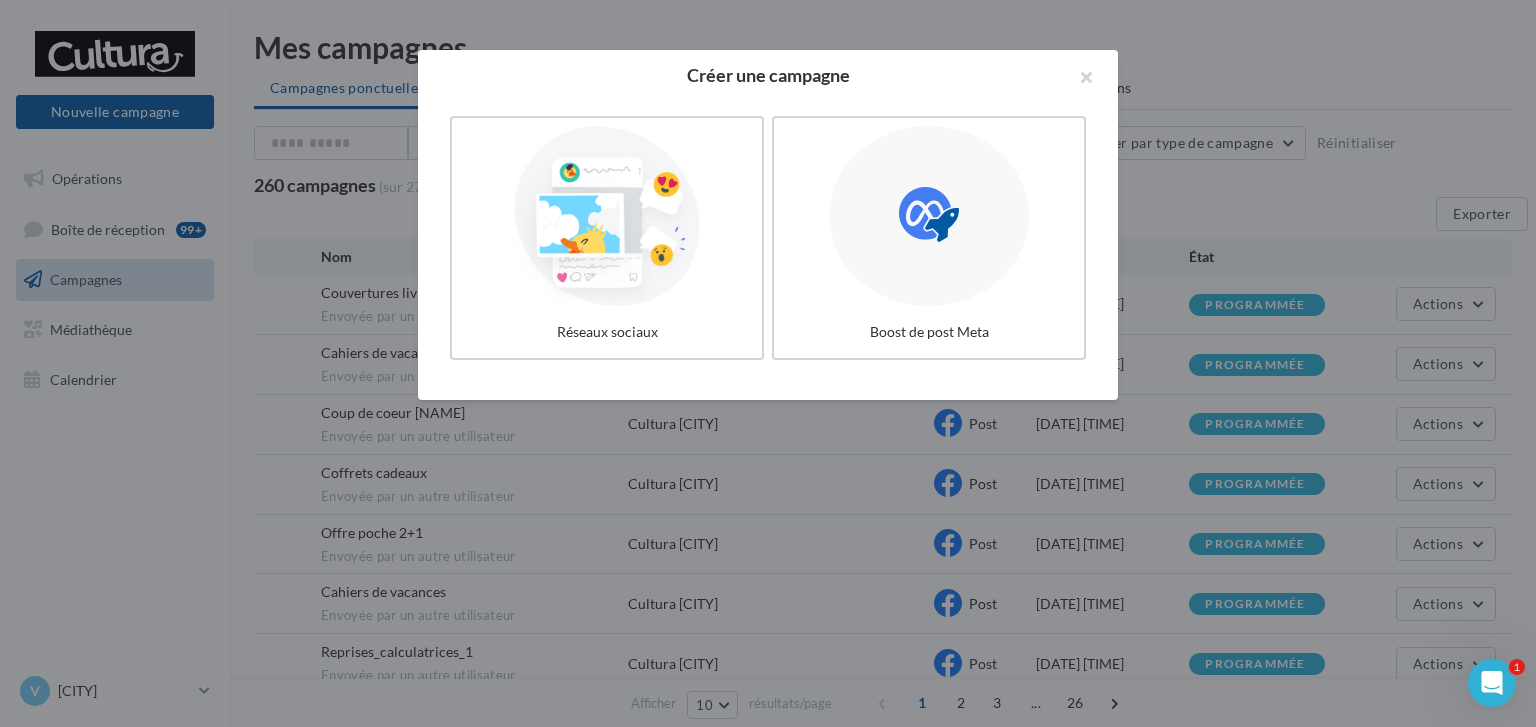click at bounding box center (607, 216) 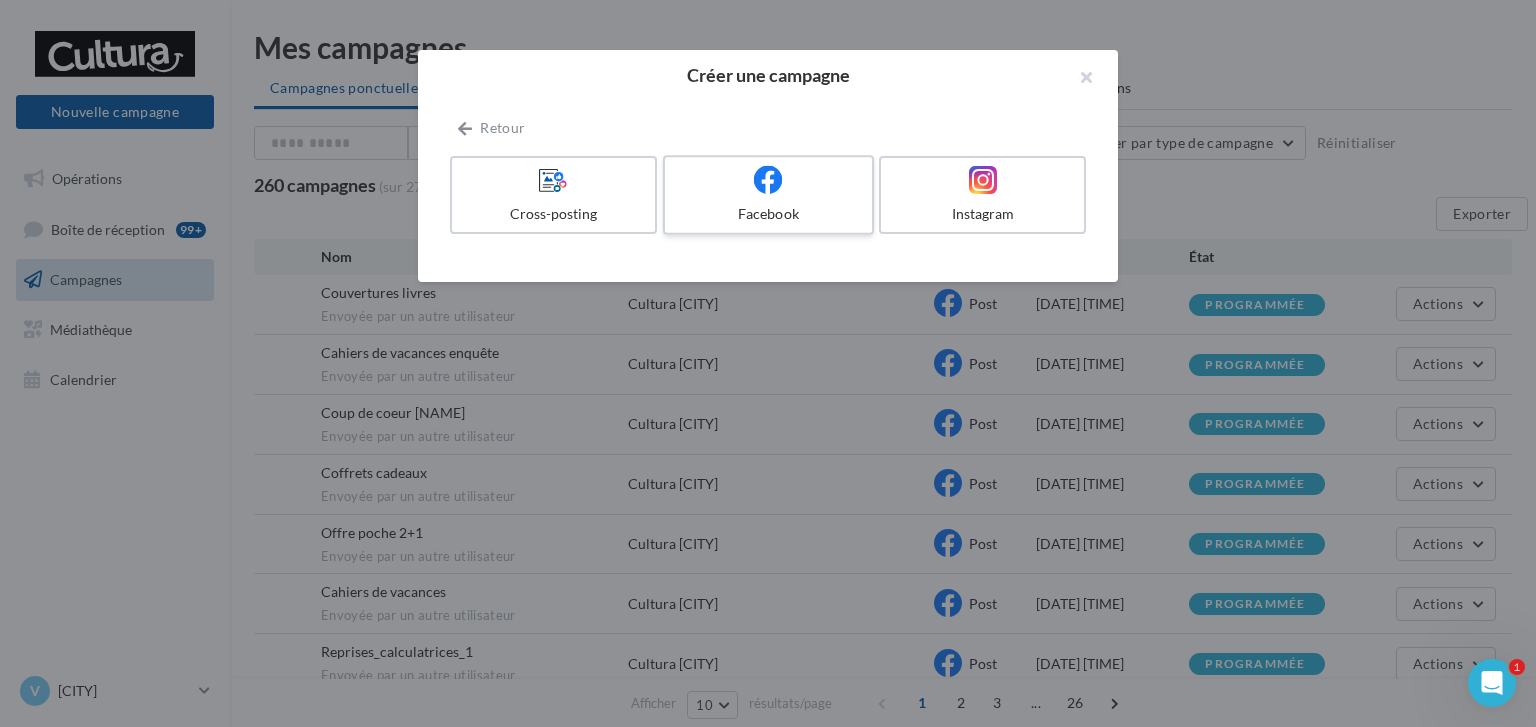 click on "Facebook" at bounding box center (768, 195) 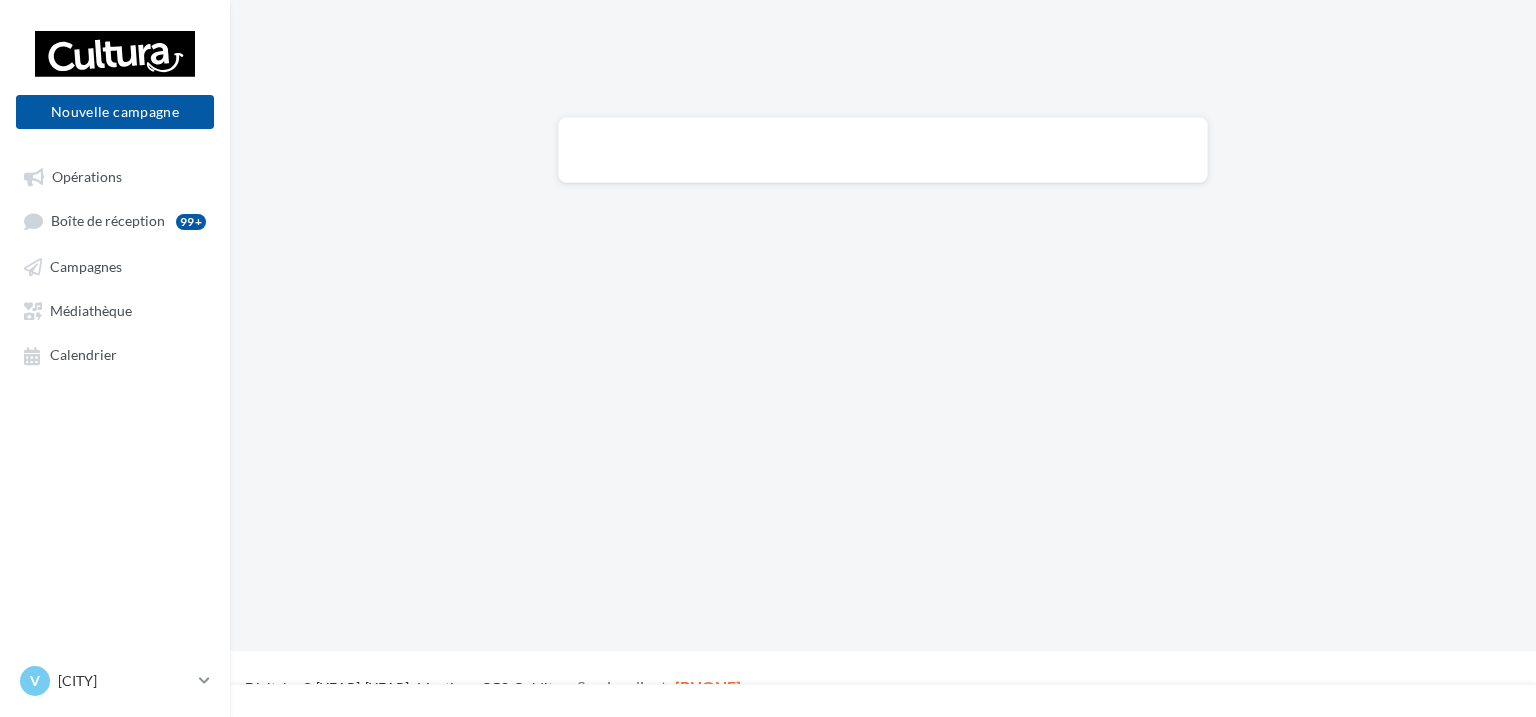 scroll, scrollTop: 0, scrollLeft: 0, axis: both 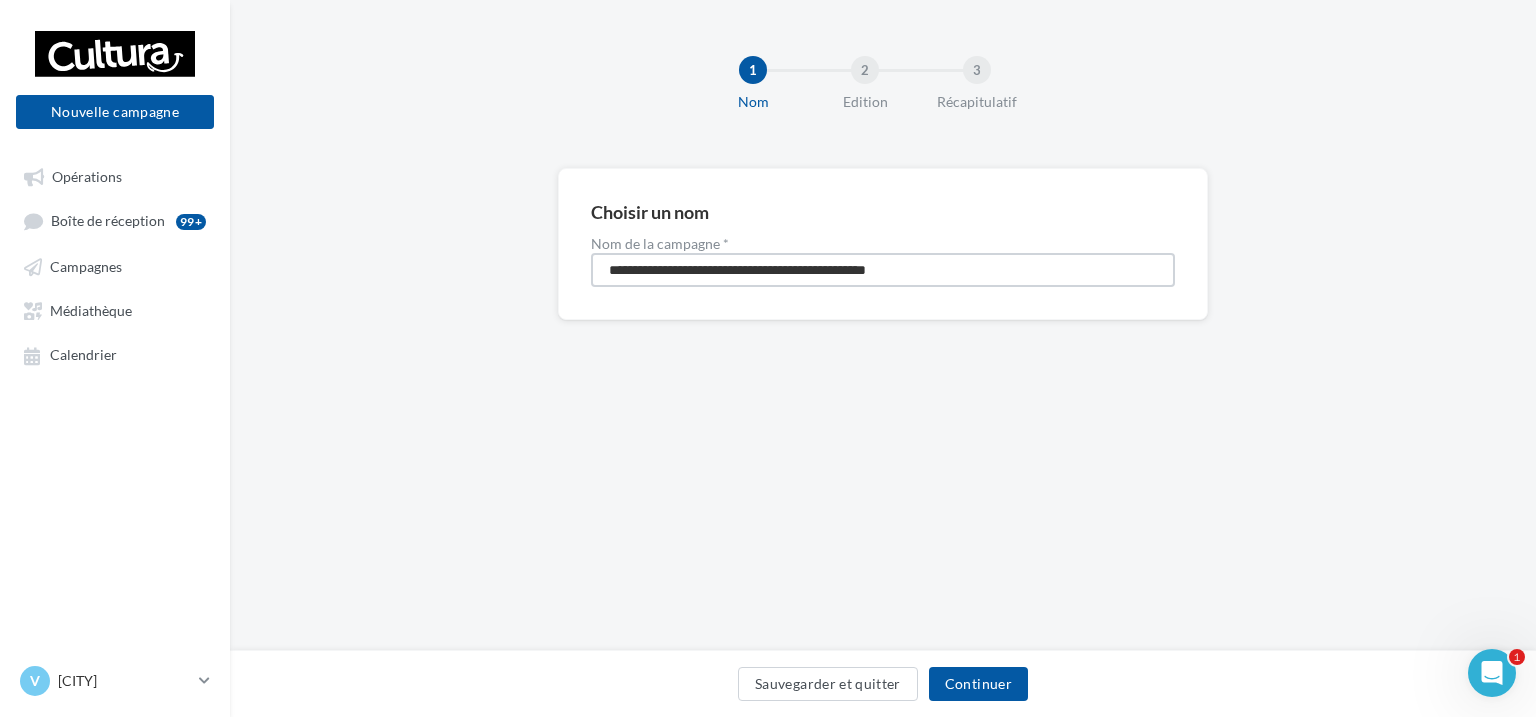 click on "**********" at bounding box center (883, 270) 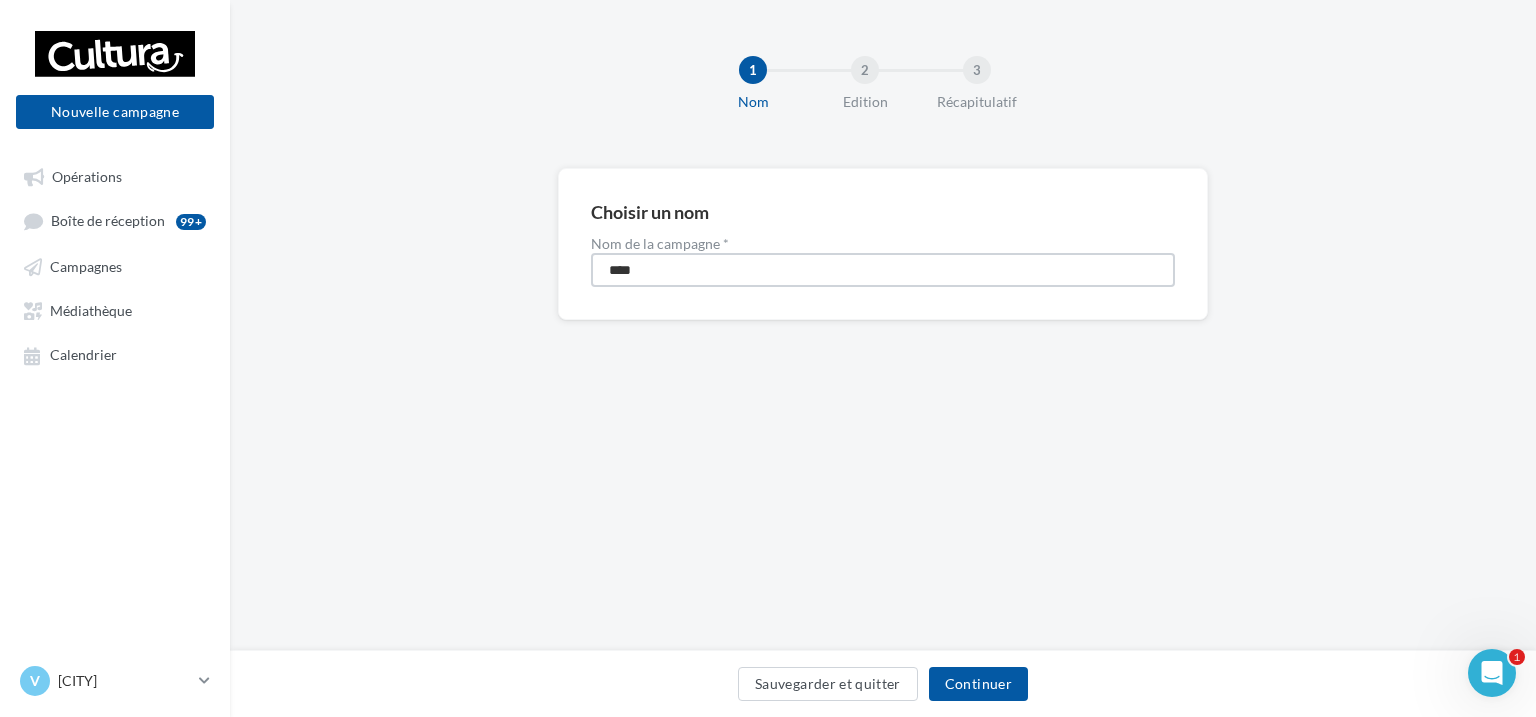 type on "**********" 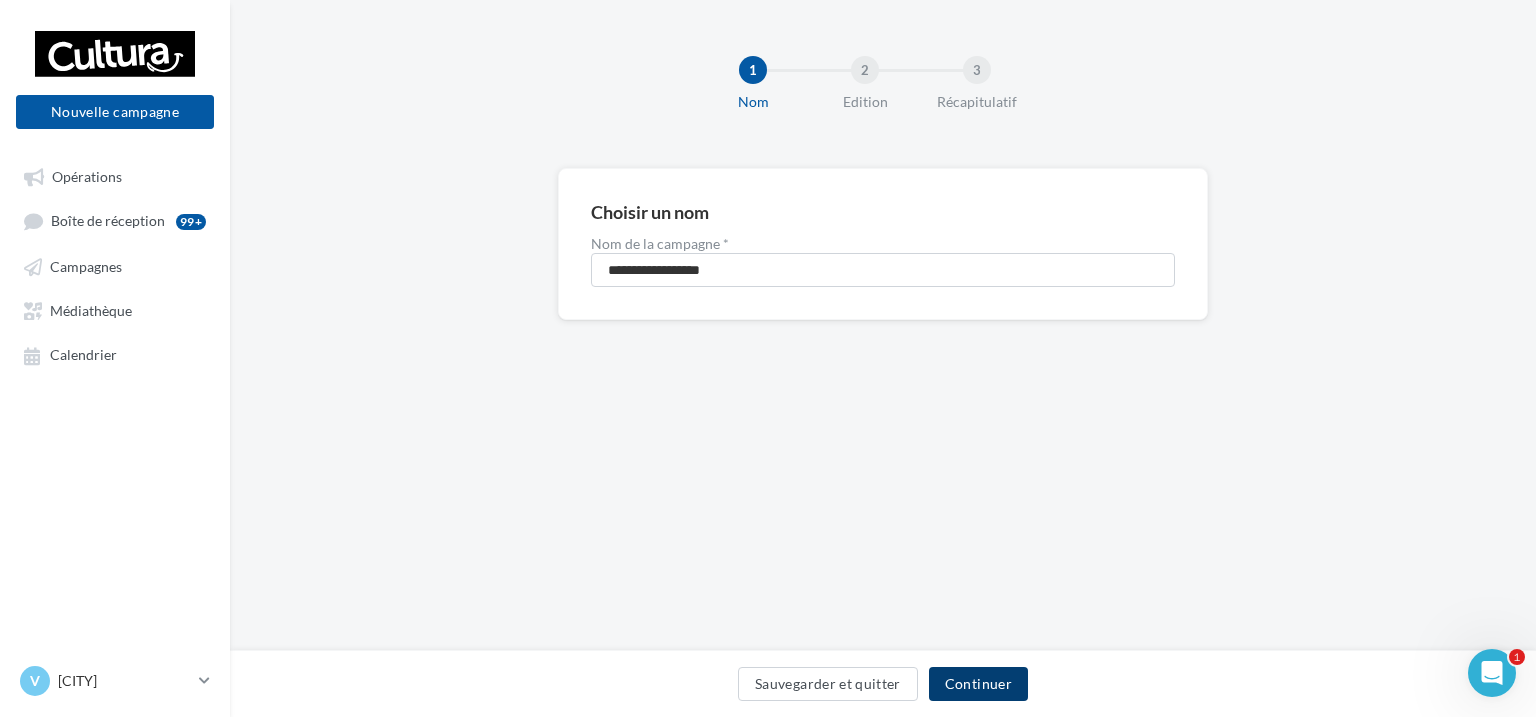 click on "Continuer" at bounding box center (978, 684) 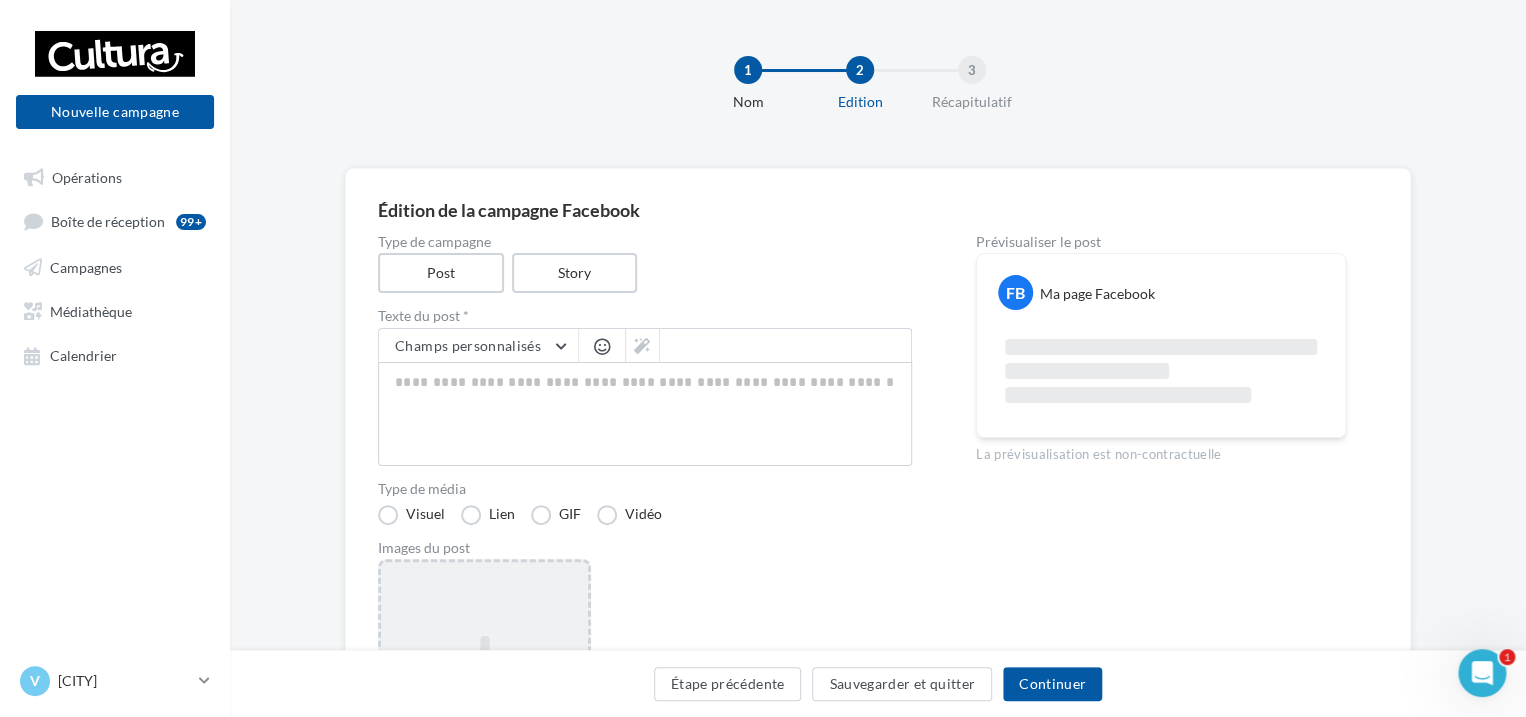 click on "Ajouter une image     Format: png, jpg" at bounding box center [484, 689] 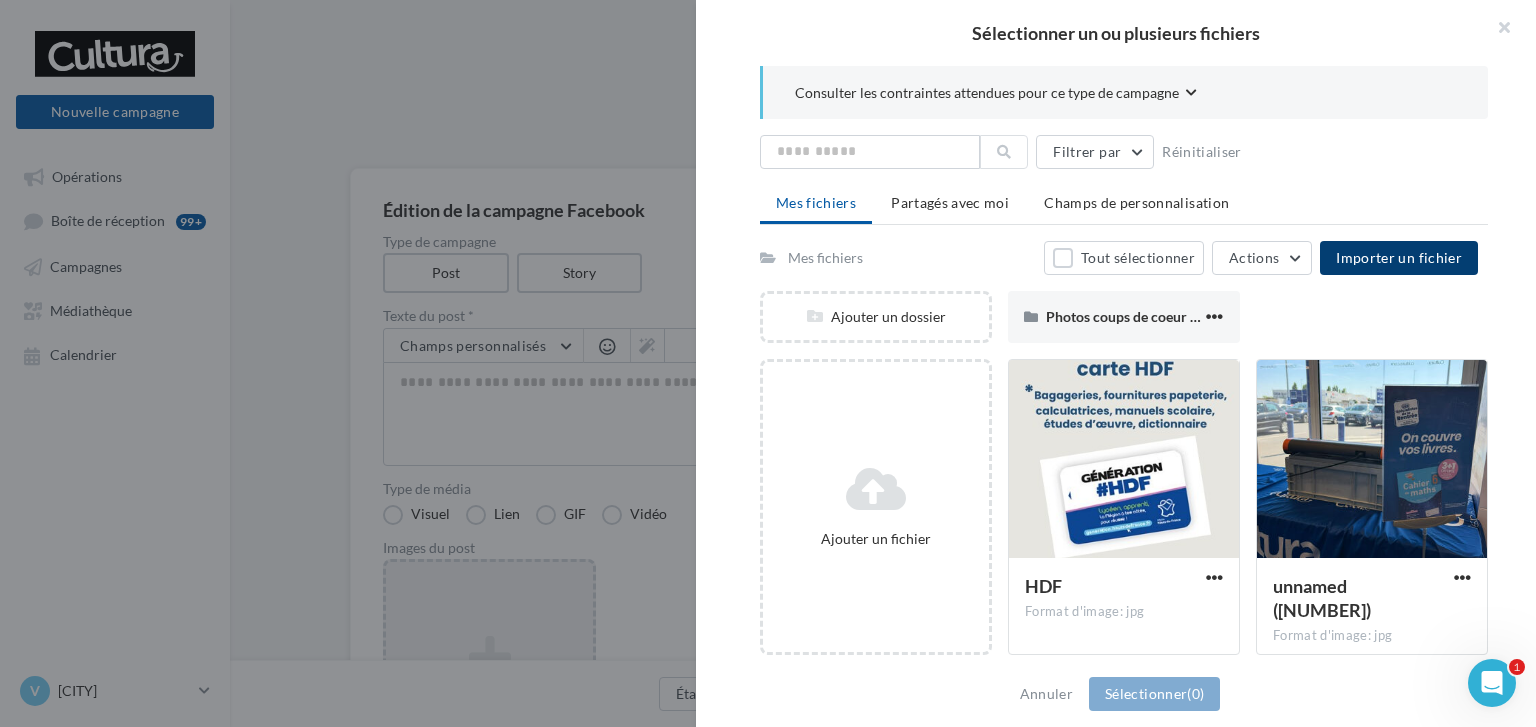 click on "Importer un fichier" at bounding box center (1399, 257) 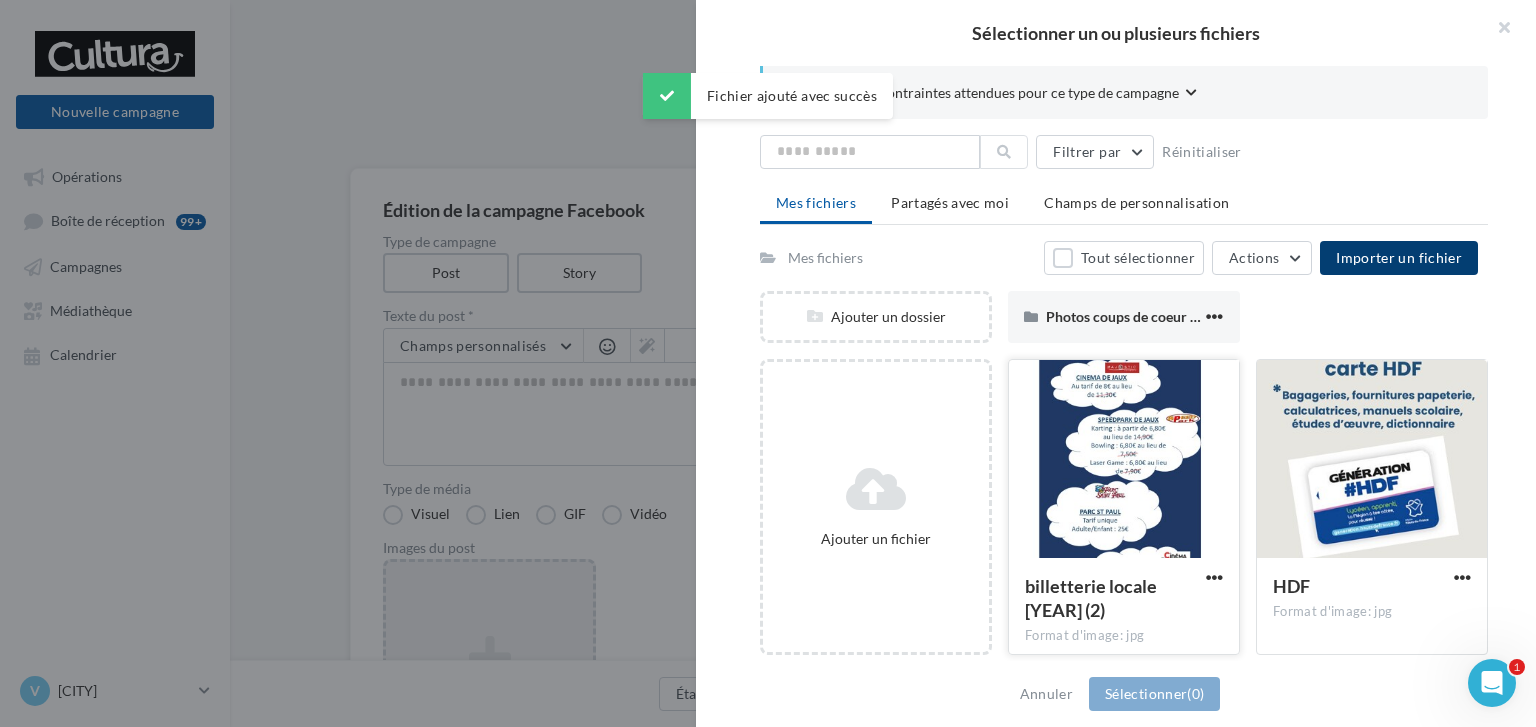 click at bounding box center (1124, 460) 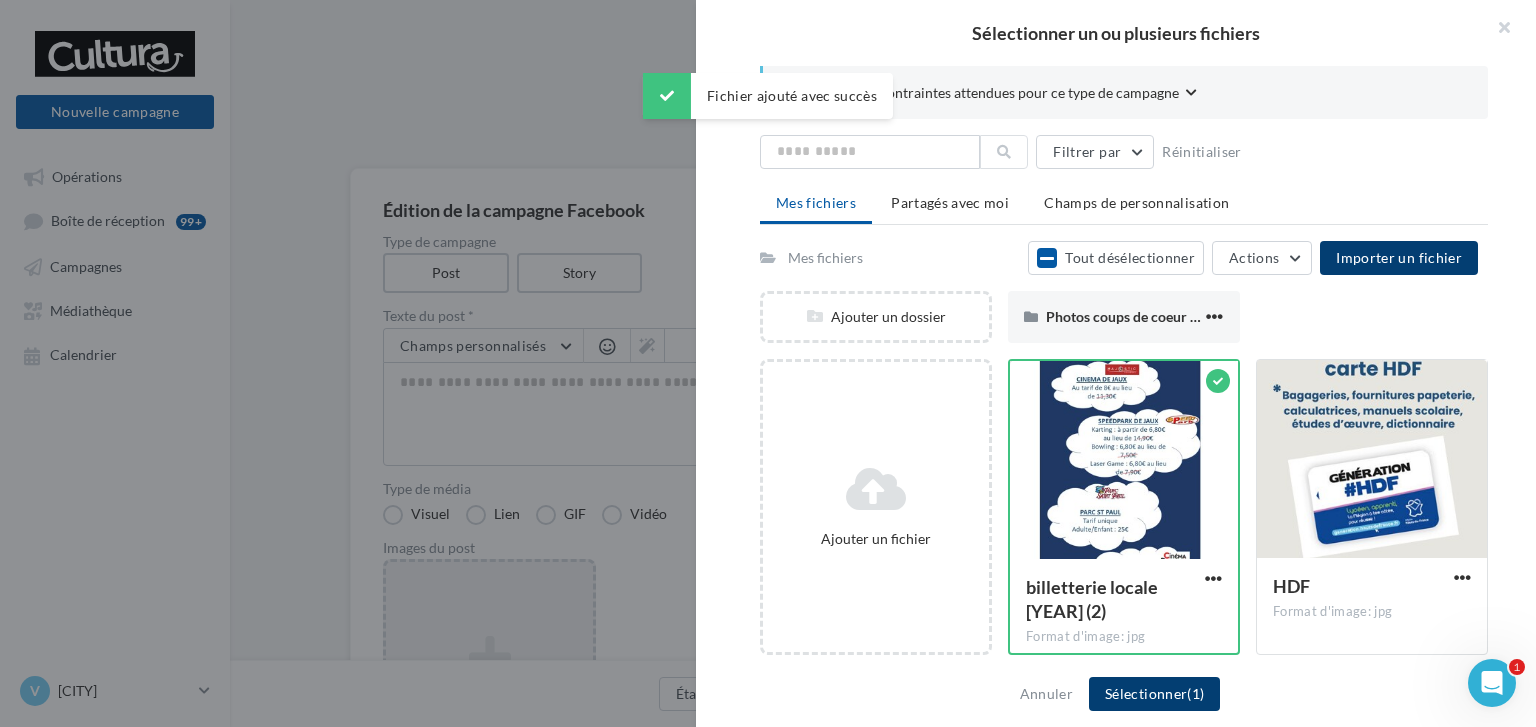 click on "Sélectionner   (1)" at bounding box center [1154, 694] 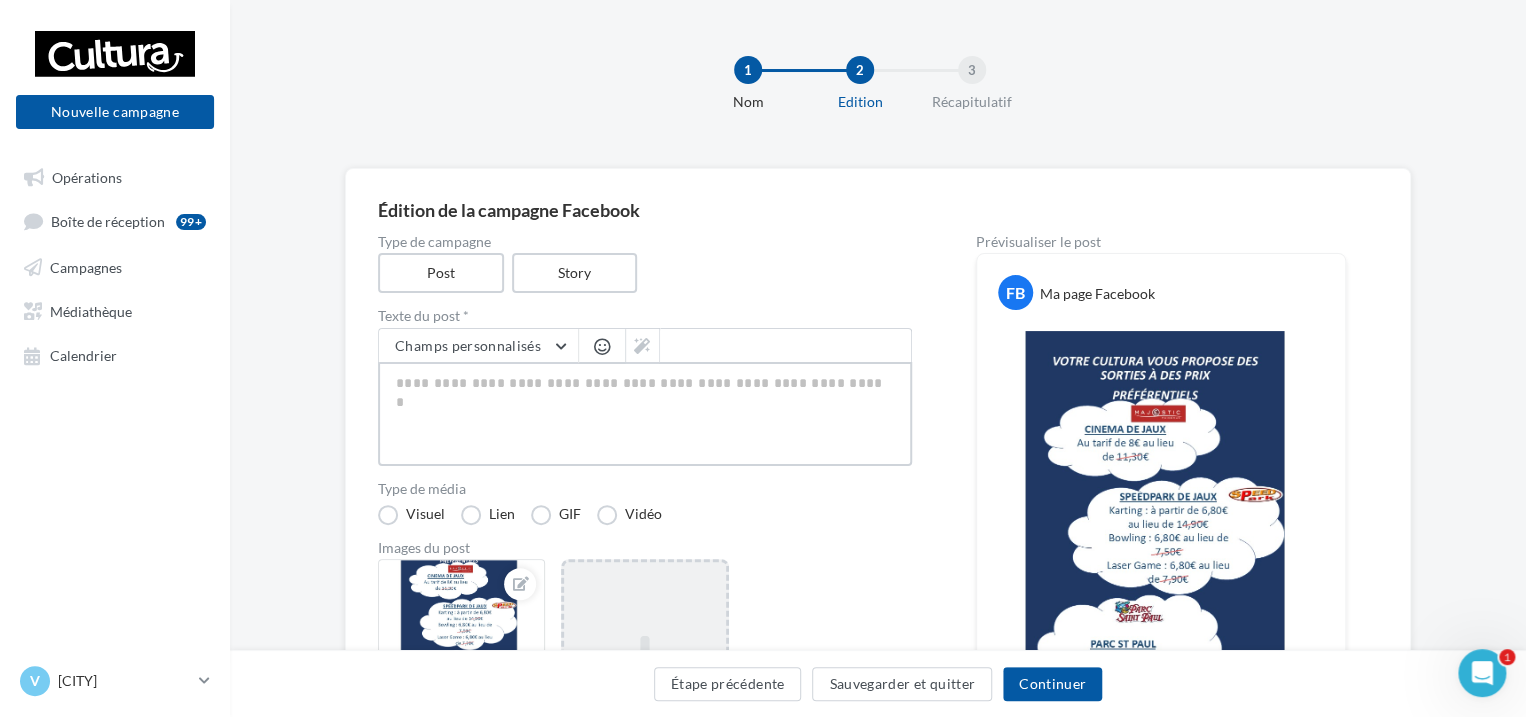 click at bounding box center [645, 414] 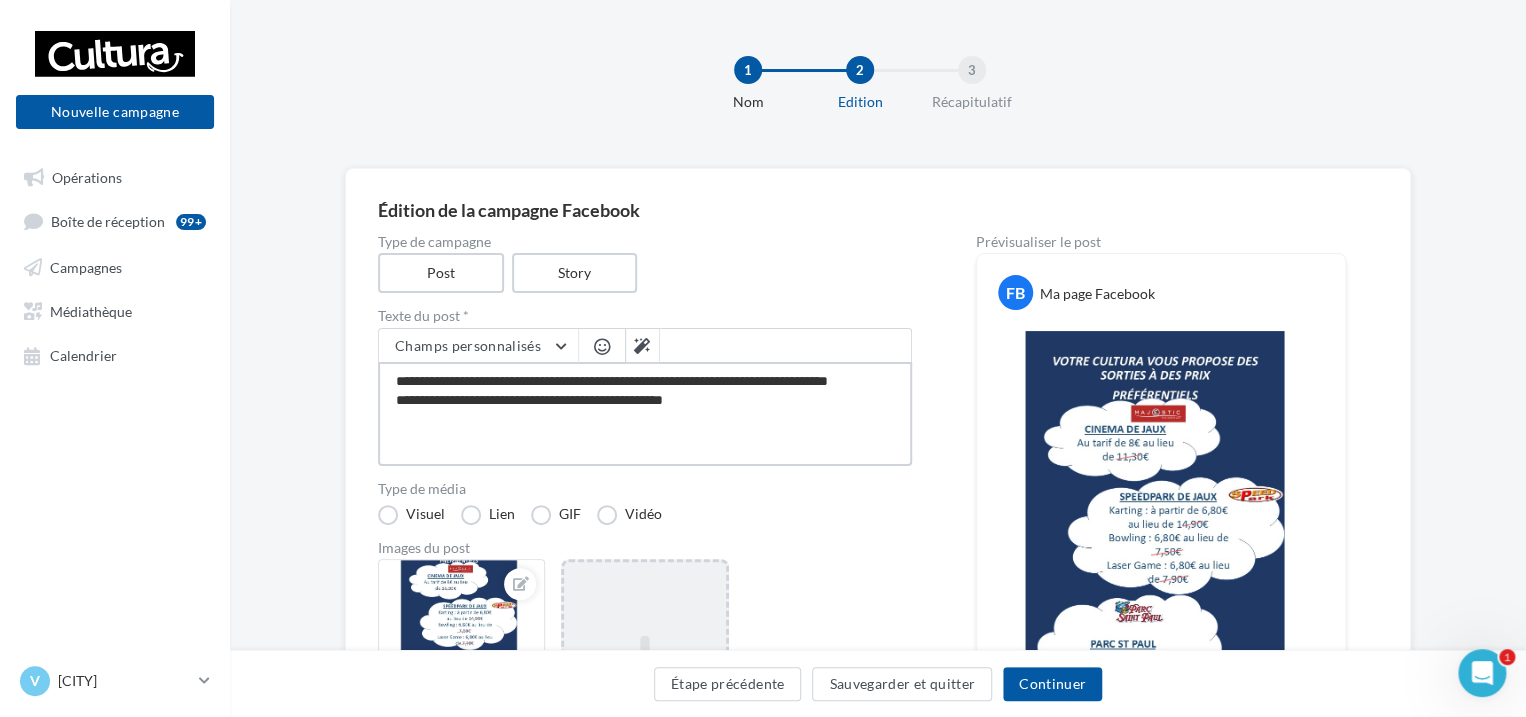 click on "**********" at bounding box center [645, 414] 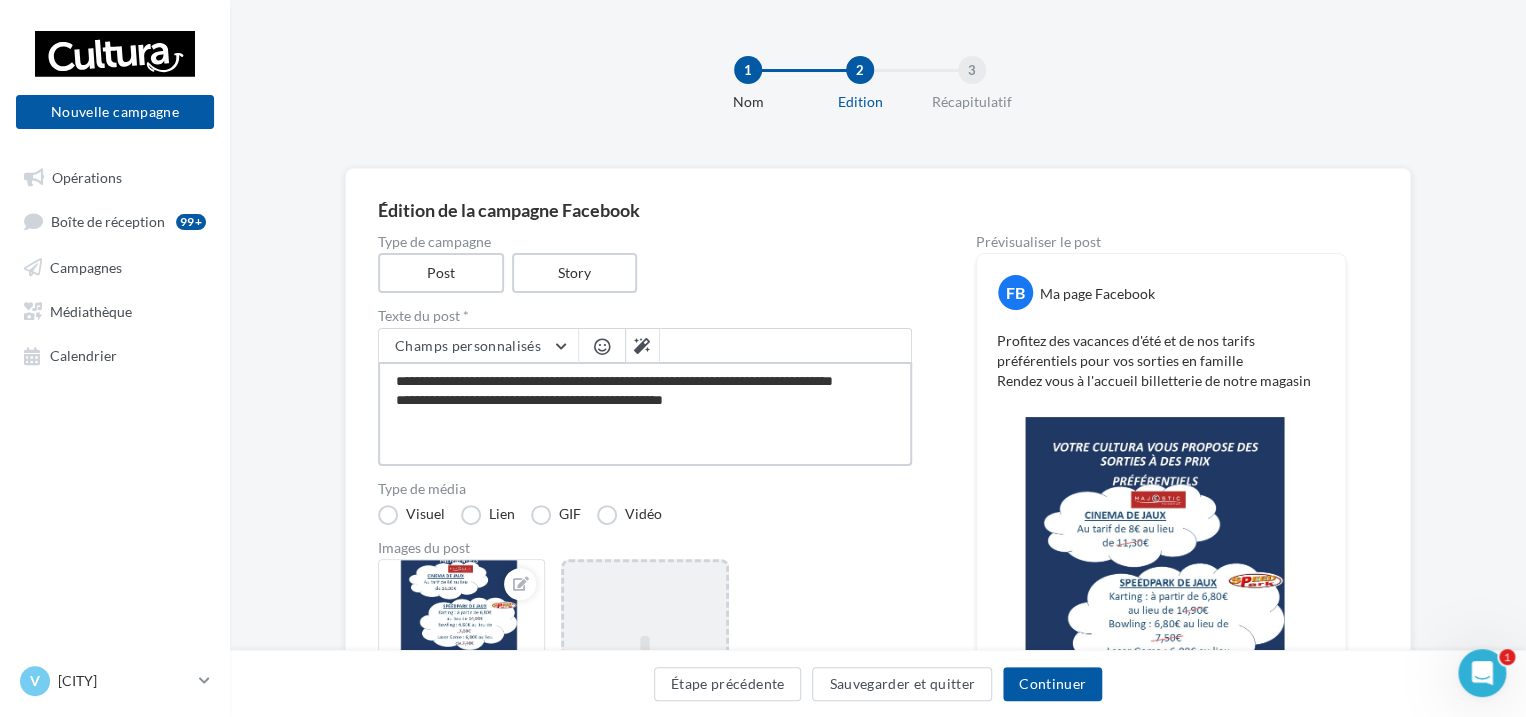 type on "**********" 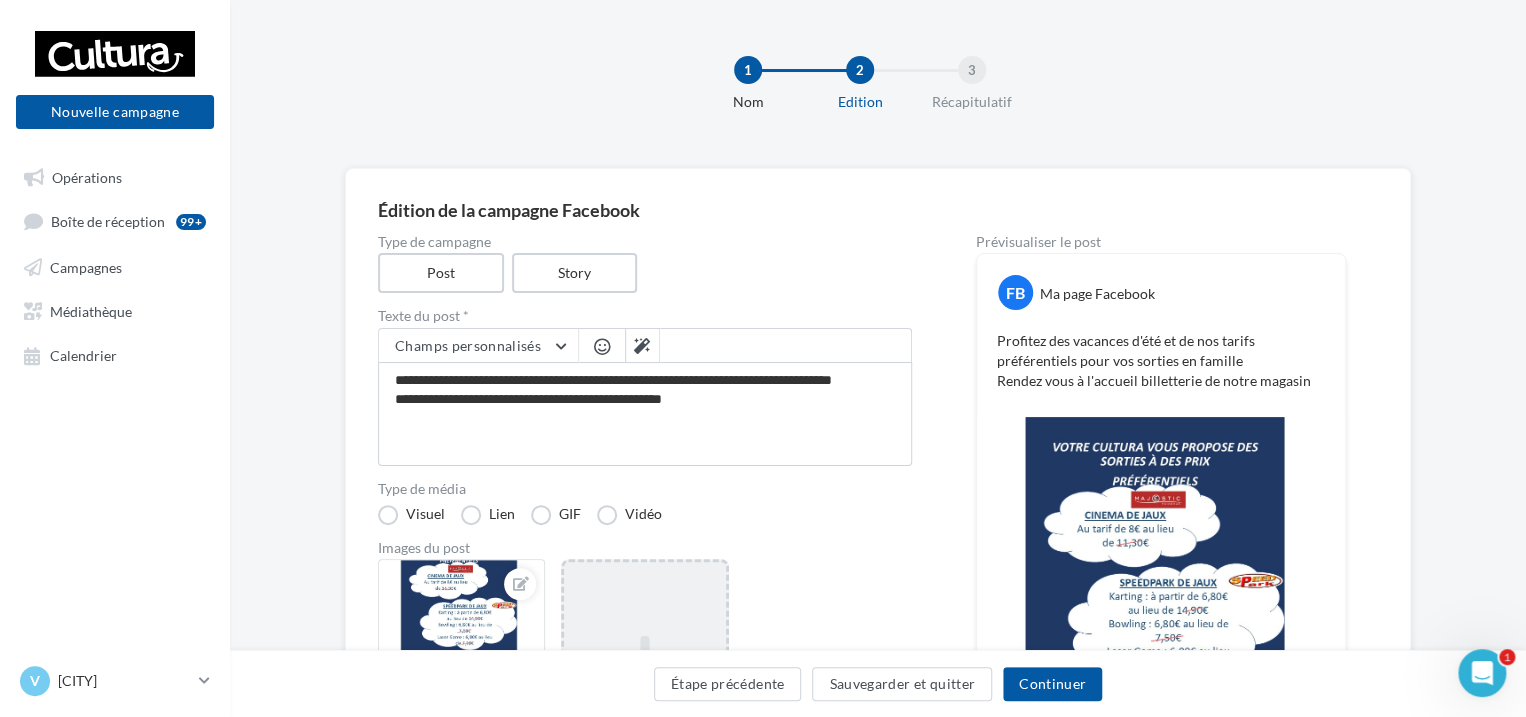 click at bounding box center (602, 346) 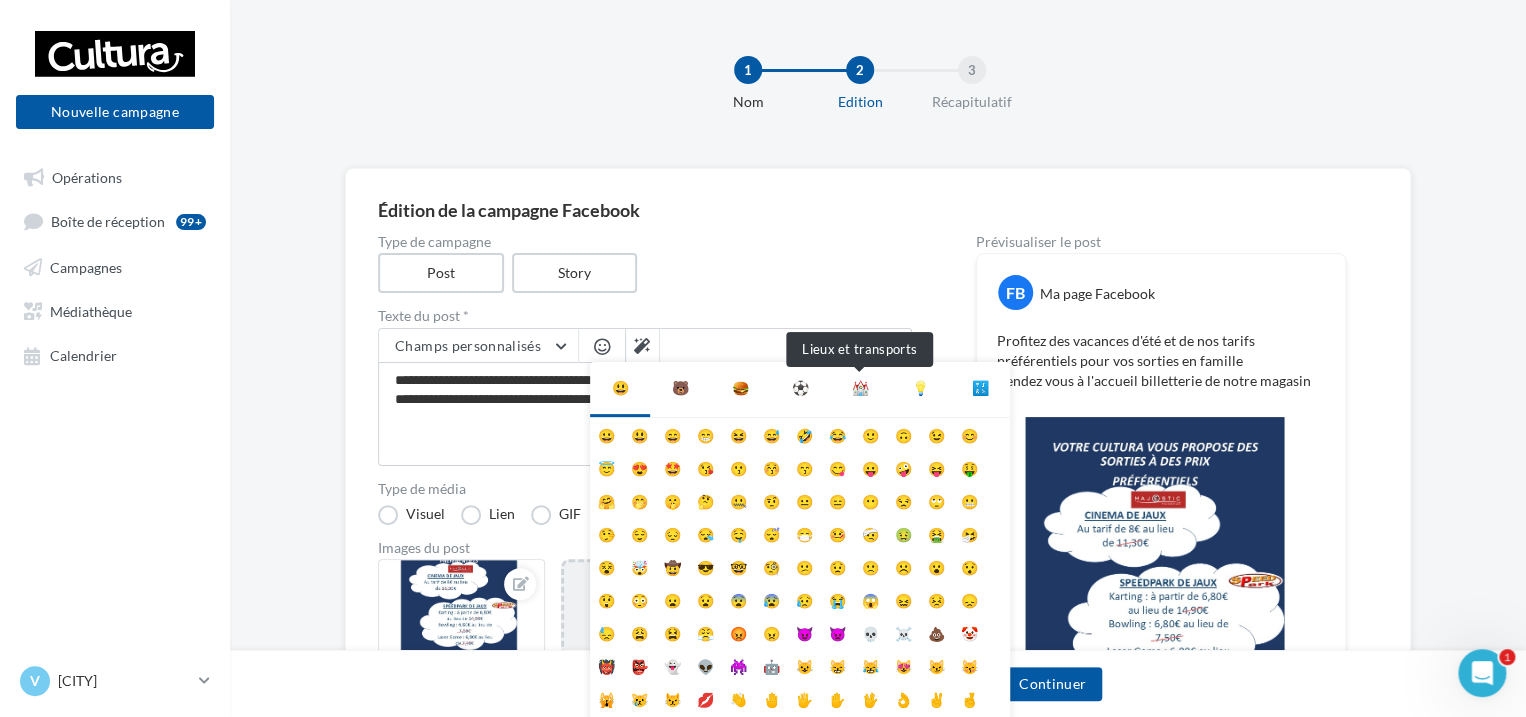 click on "⛪" at bounding box center [860, 388] 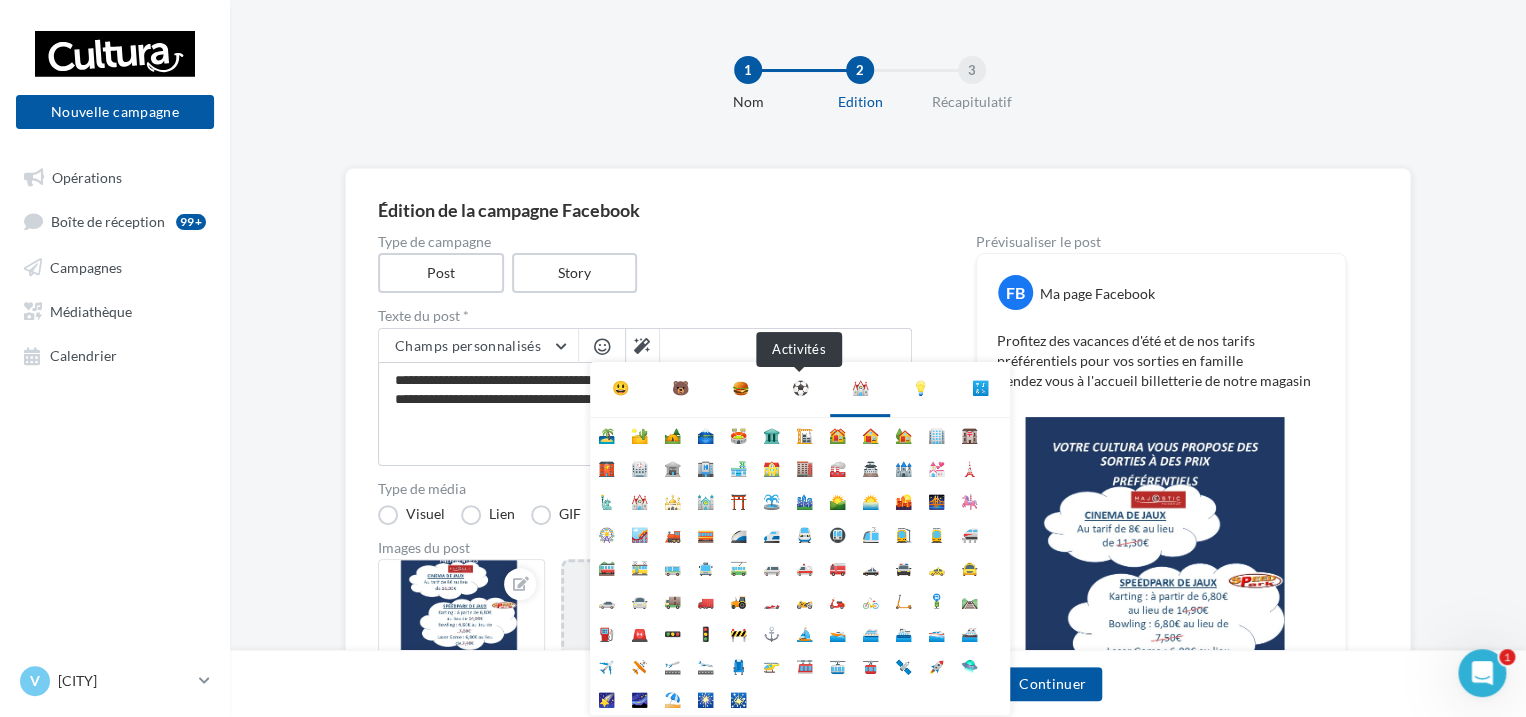 click on "⚽" at bounding box center (800, 388) 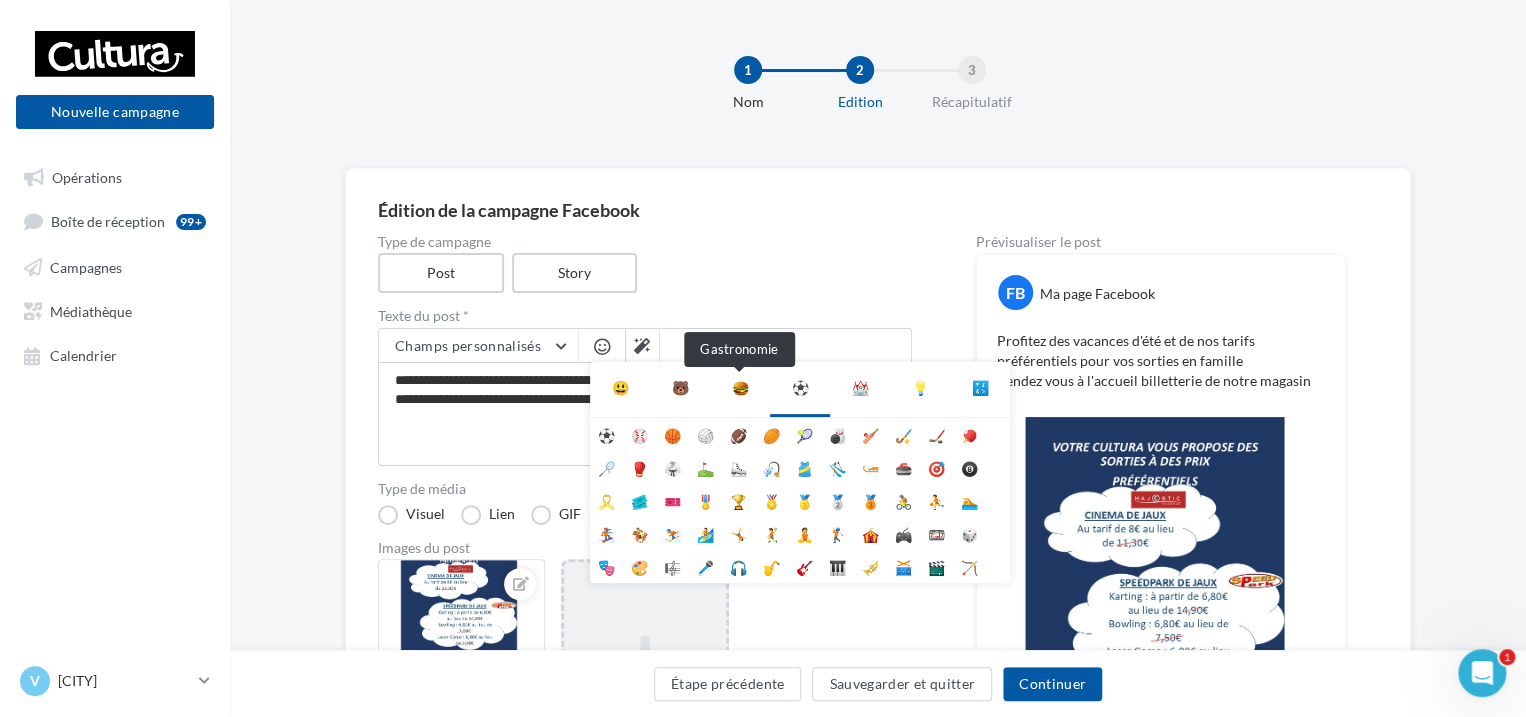 click on "🍔" at bounding box center (740, 388) 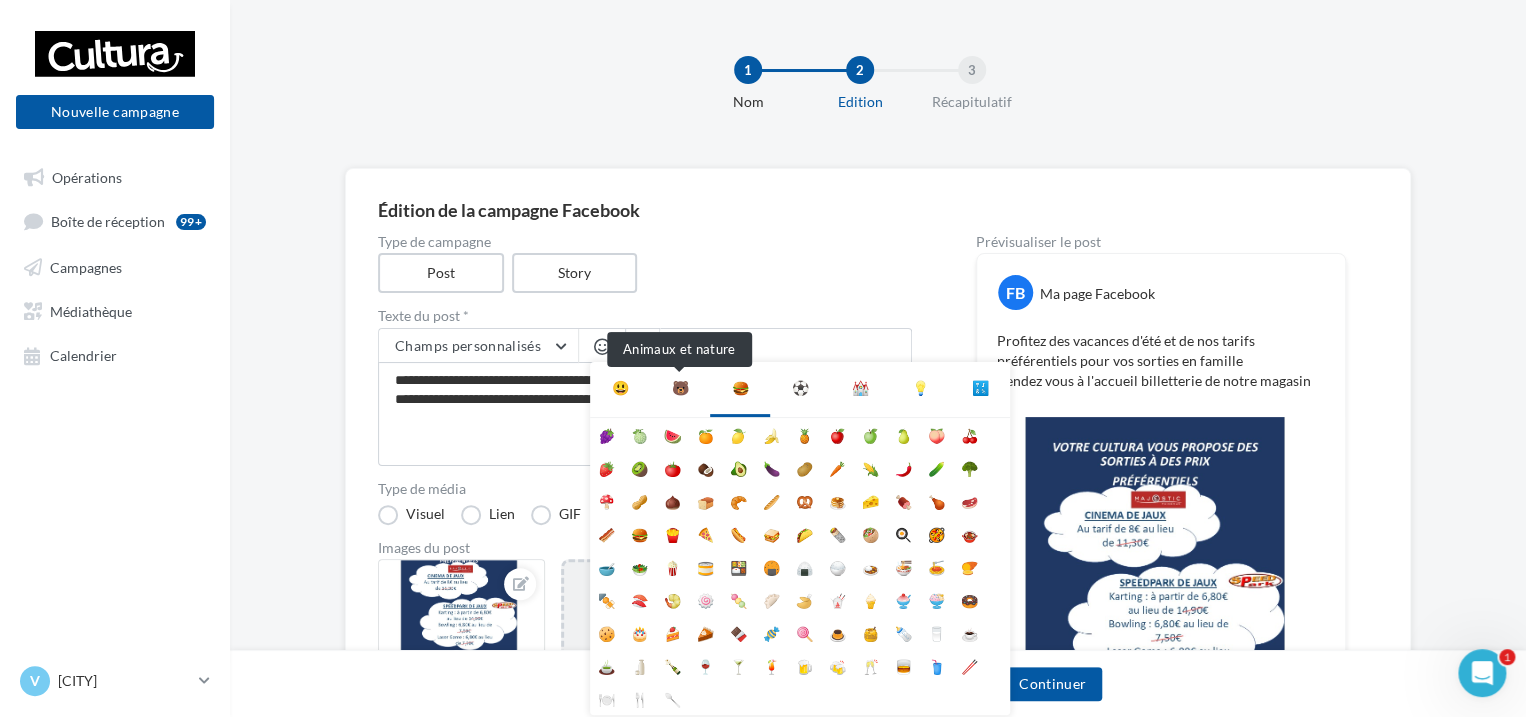 click on "🐻" at bounding box center (680, 388) 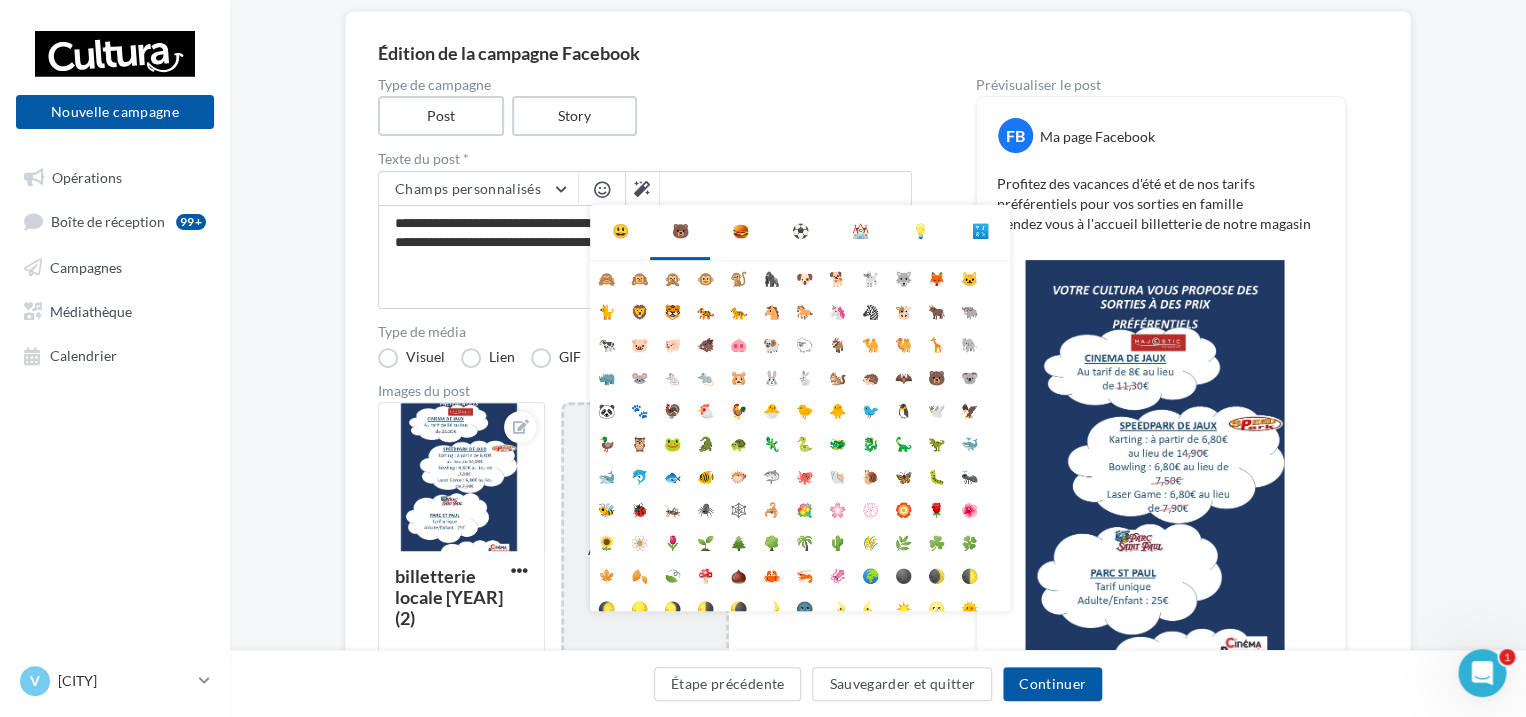 scroll, scrollTop: 165, scrollLeft: 0, axis: vertical 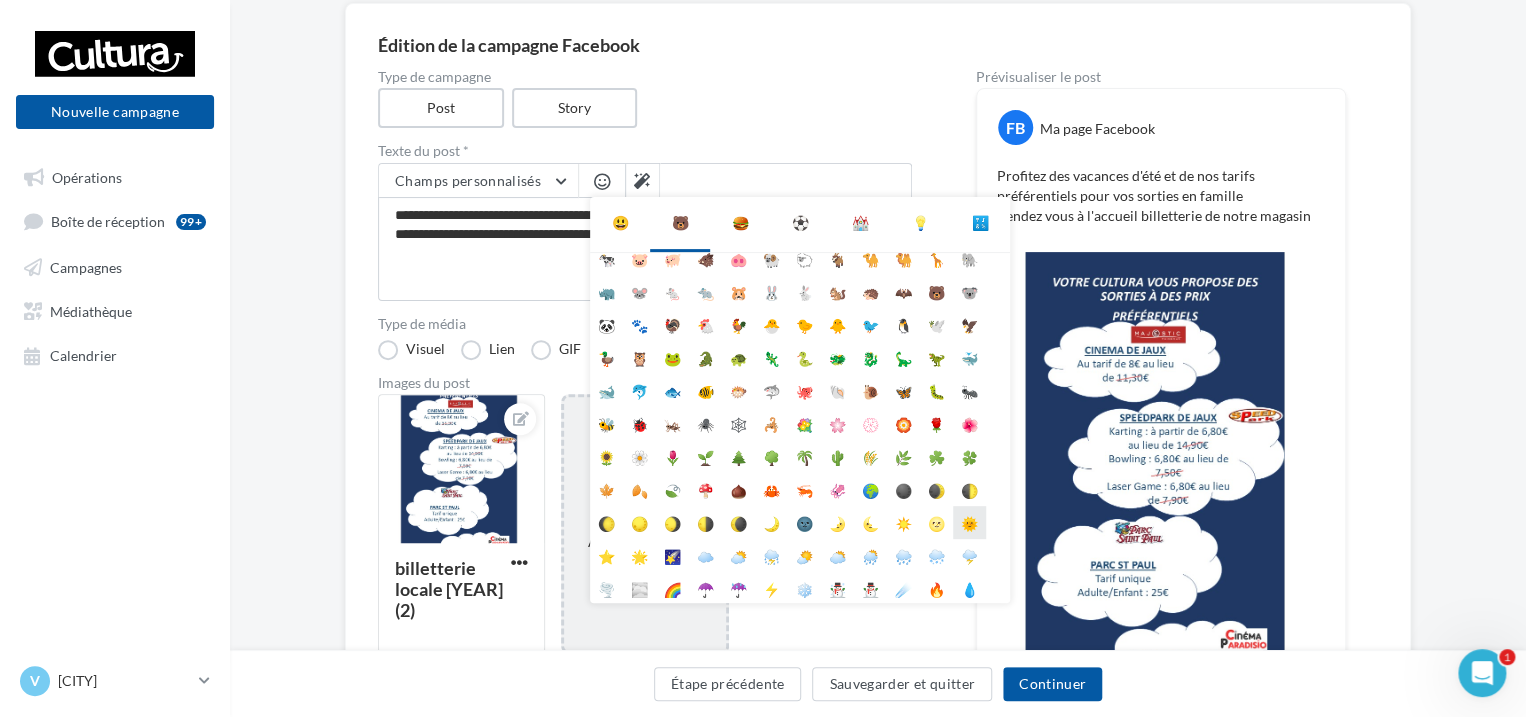 click on "🌞" at bounding box center (969, 522) 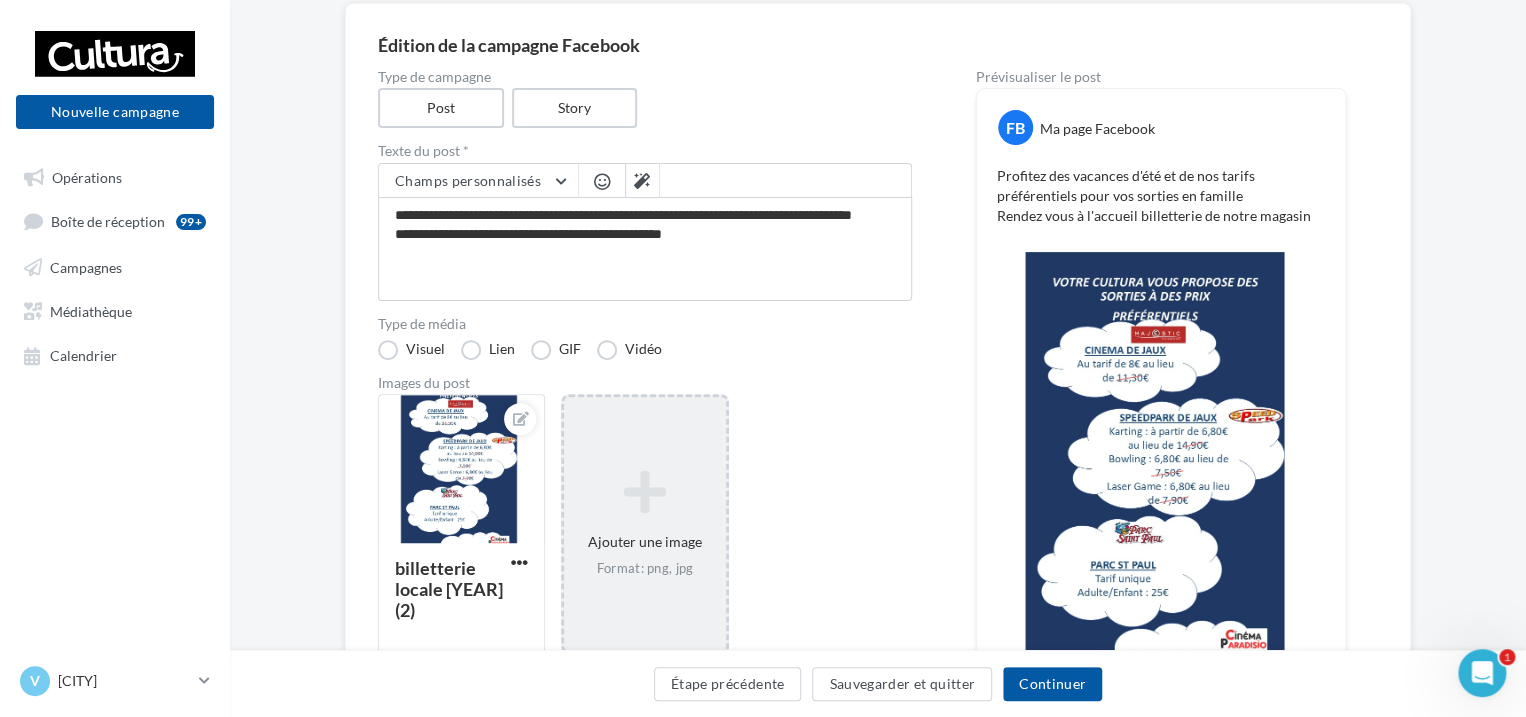 click at bounding box center (602, 181) 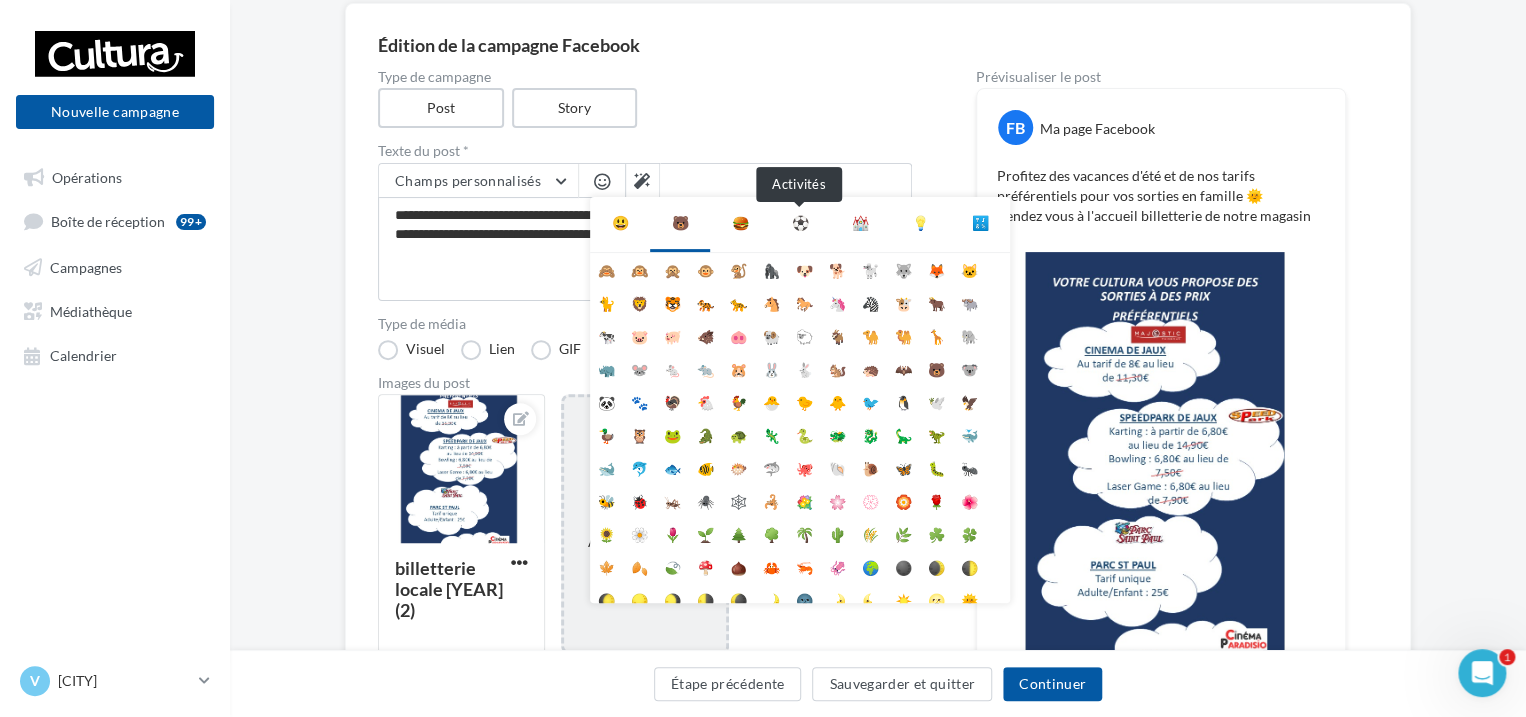 click on "⚽" at bounding box center [800, 223] 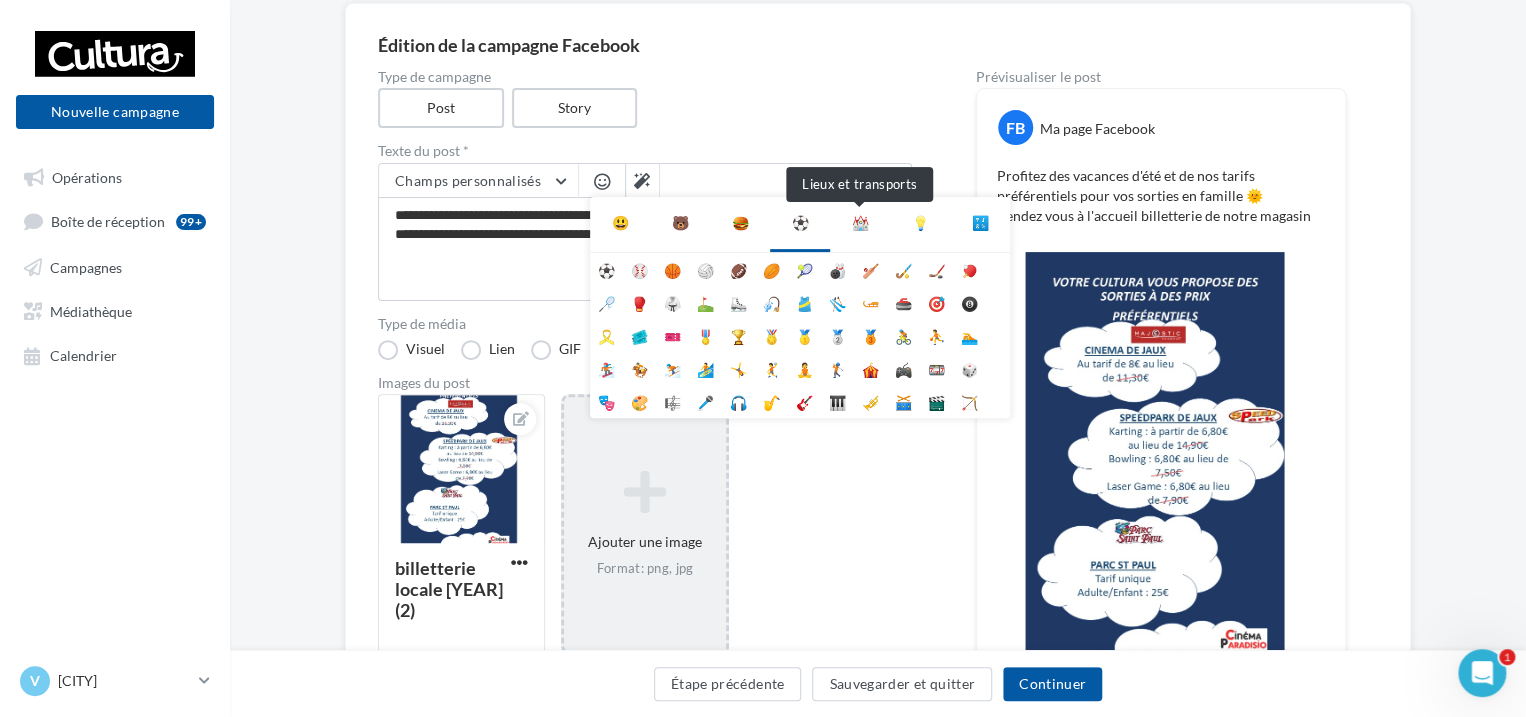 click on "⛪" at bounding box center (860, 223) 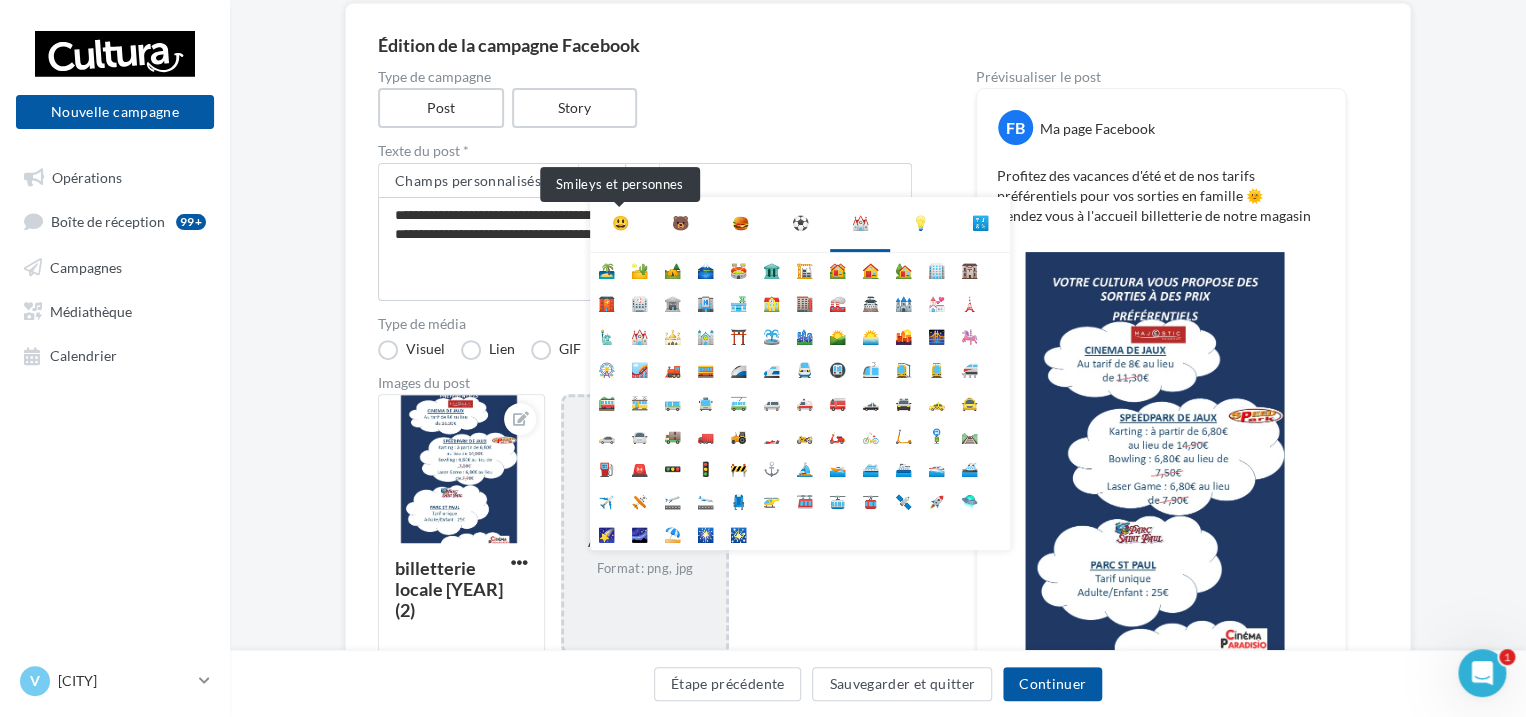 click on "😃" at bounding box center [620, 223] 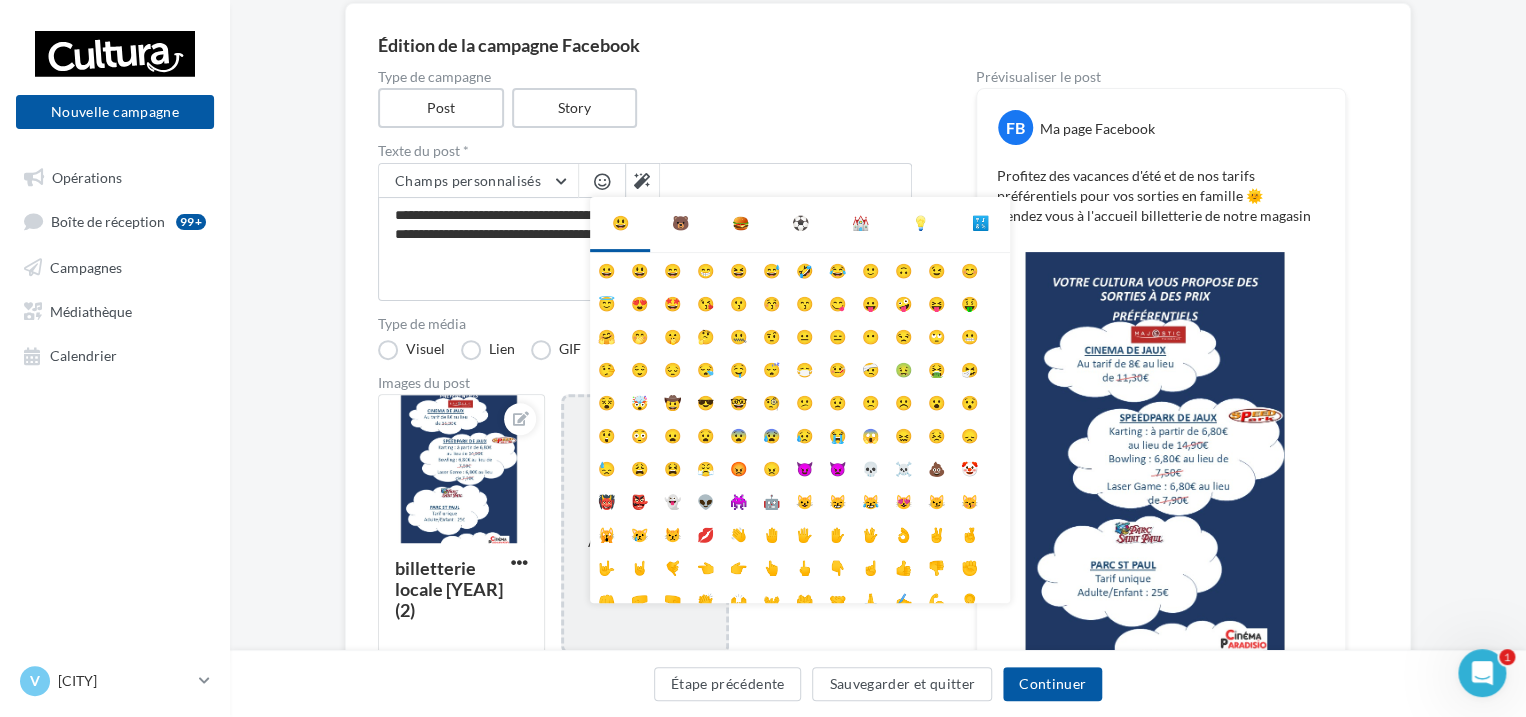scroll, scrollTop: 78, scrollLeft: 0, axis: vertical 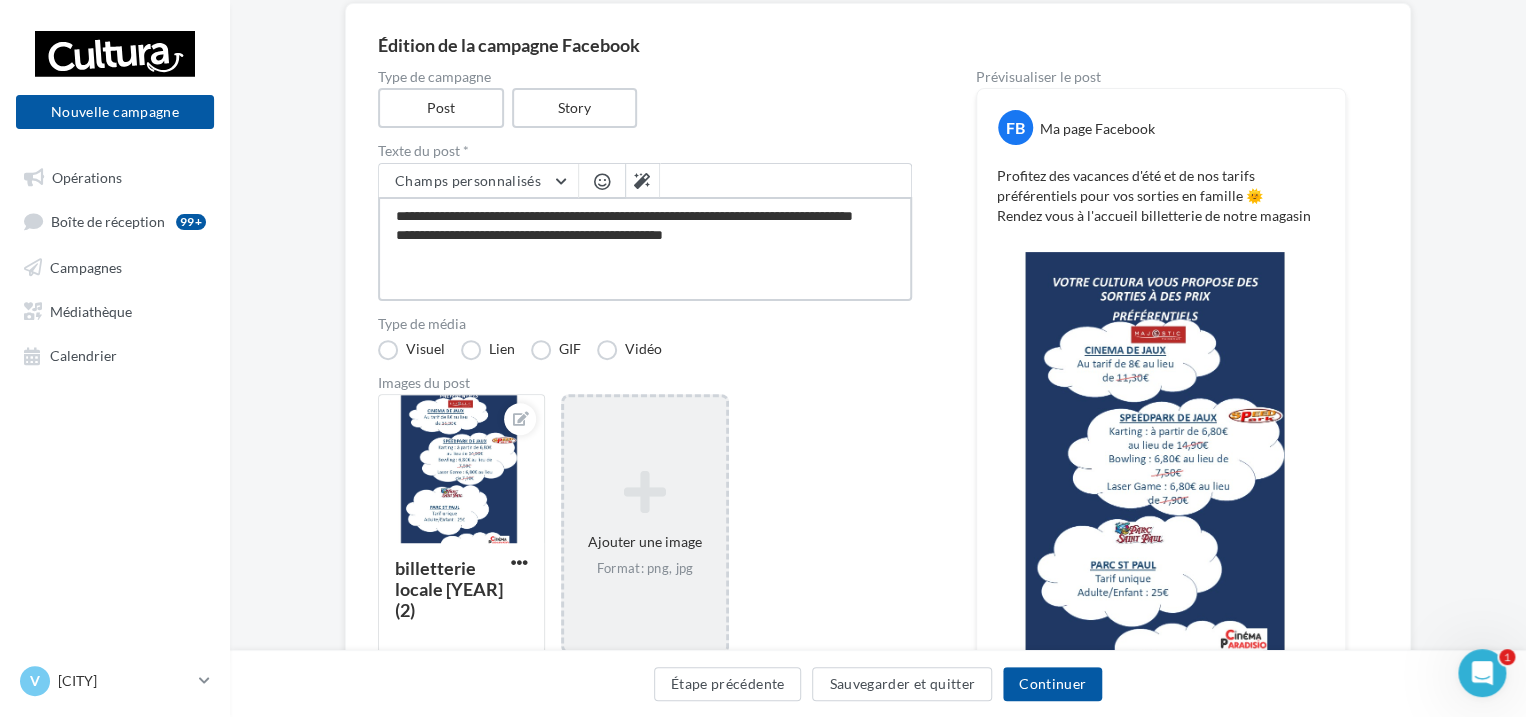 click on "**********" at bounding box center [645, 249] 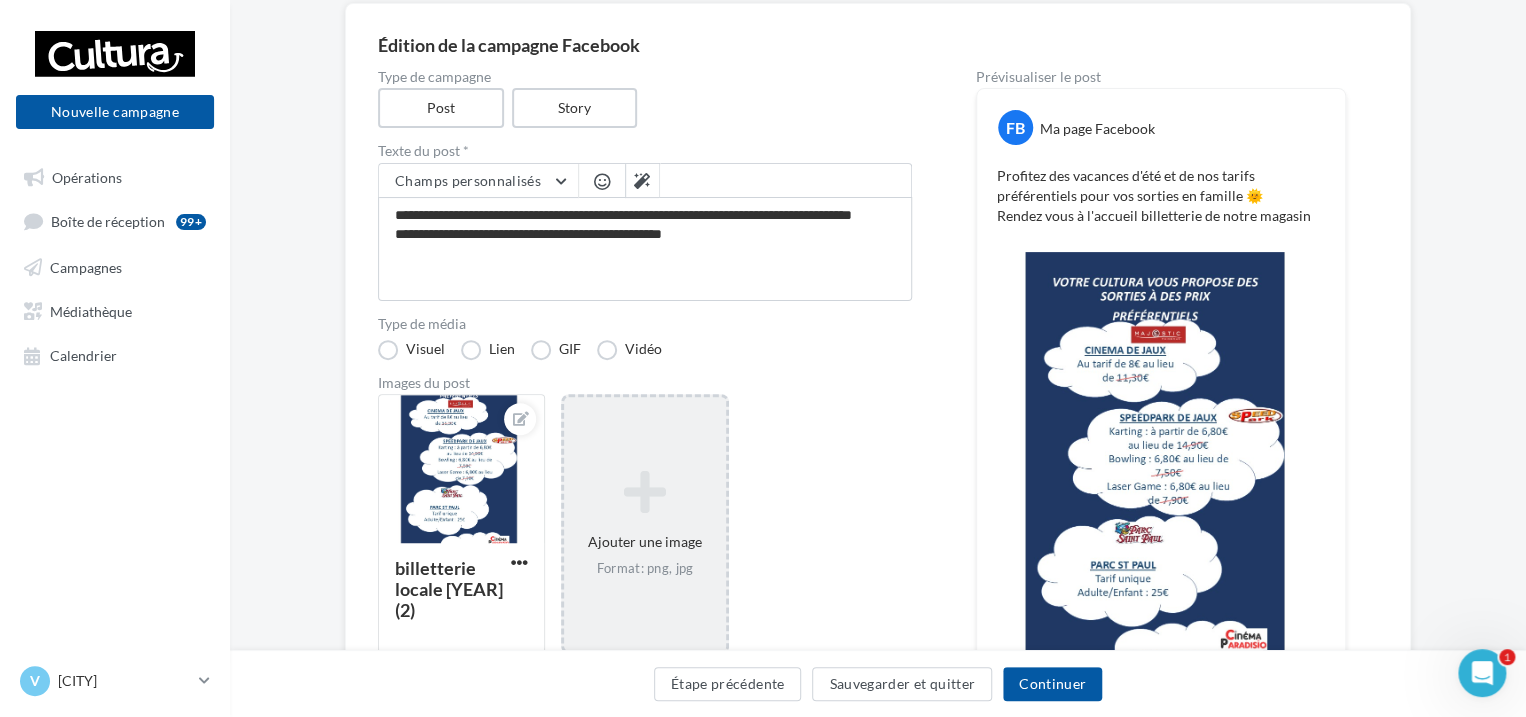 click at bounding box center [602, 181] 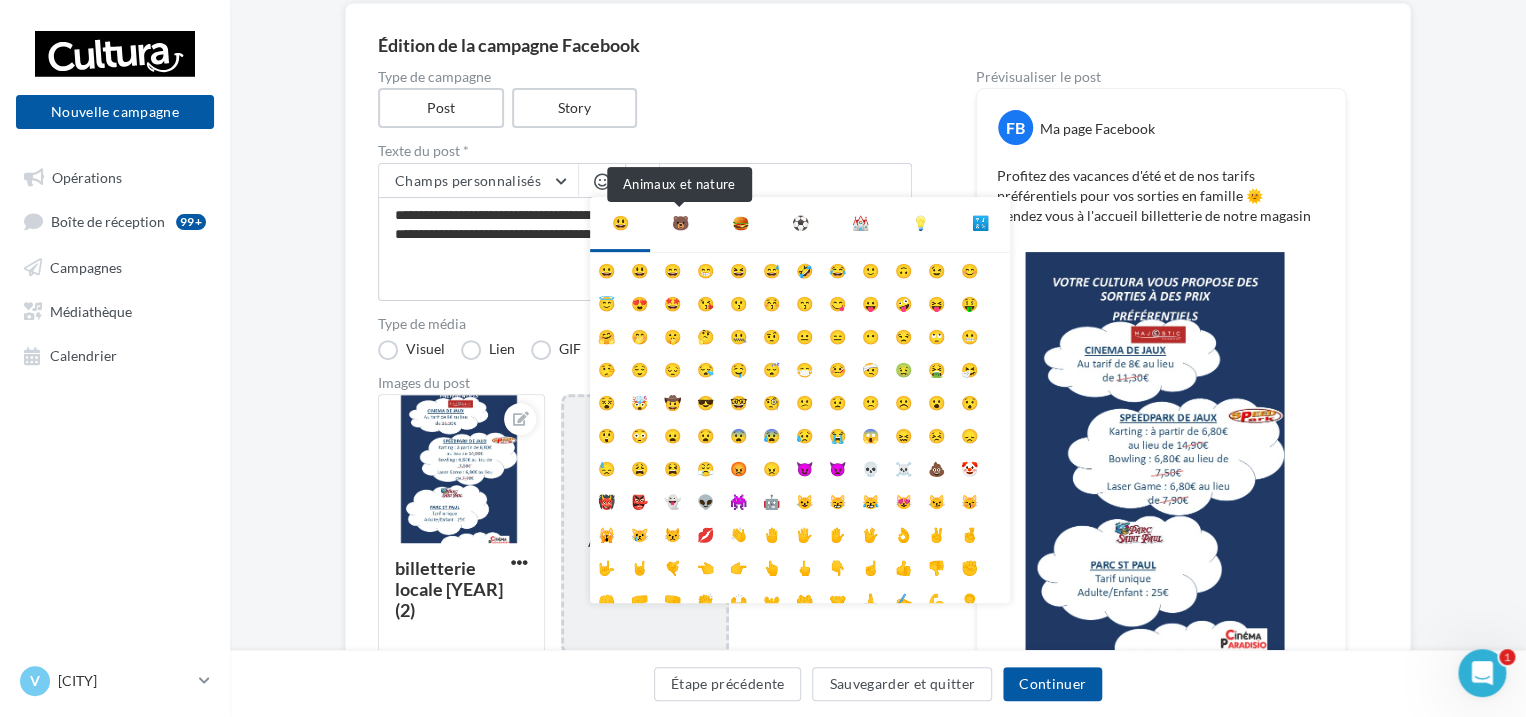 click on "🐻" at bounding box center [680, 223] 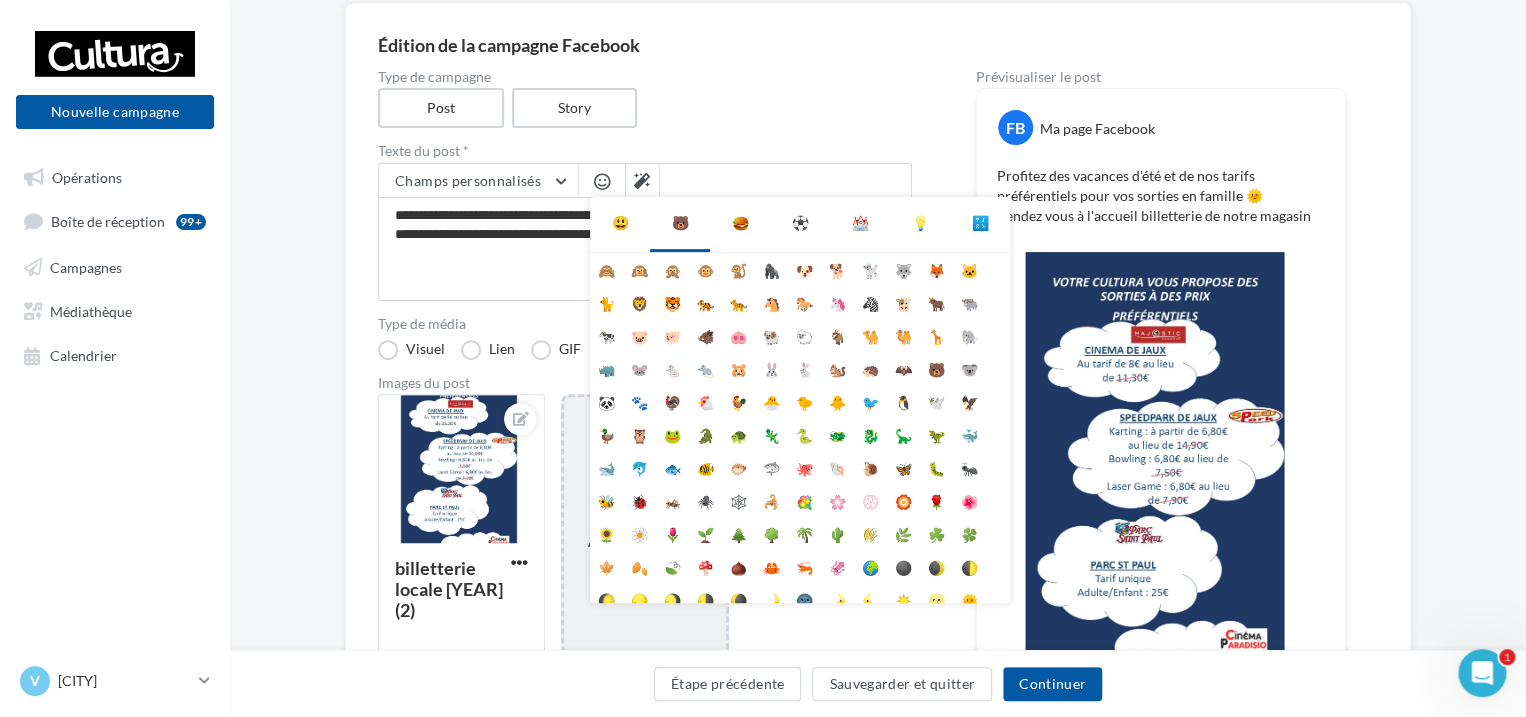 scroll, scrollTop: 112, scrollLeft: 0, axis: vertical 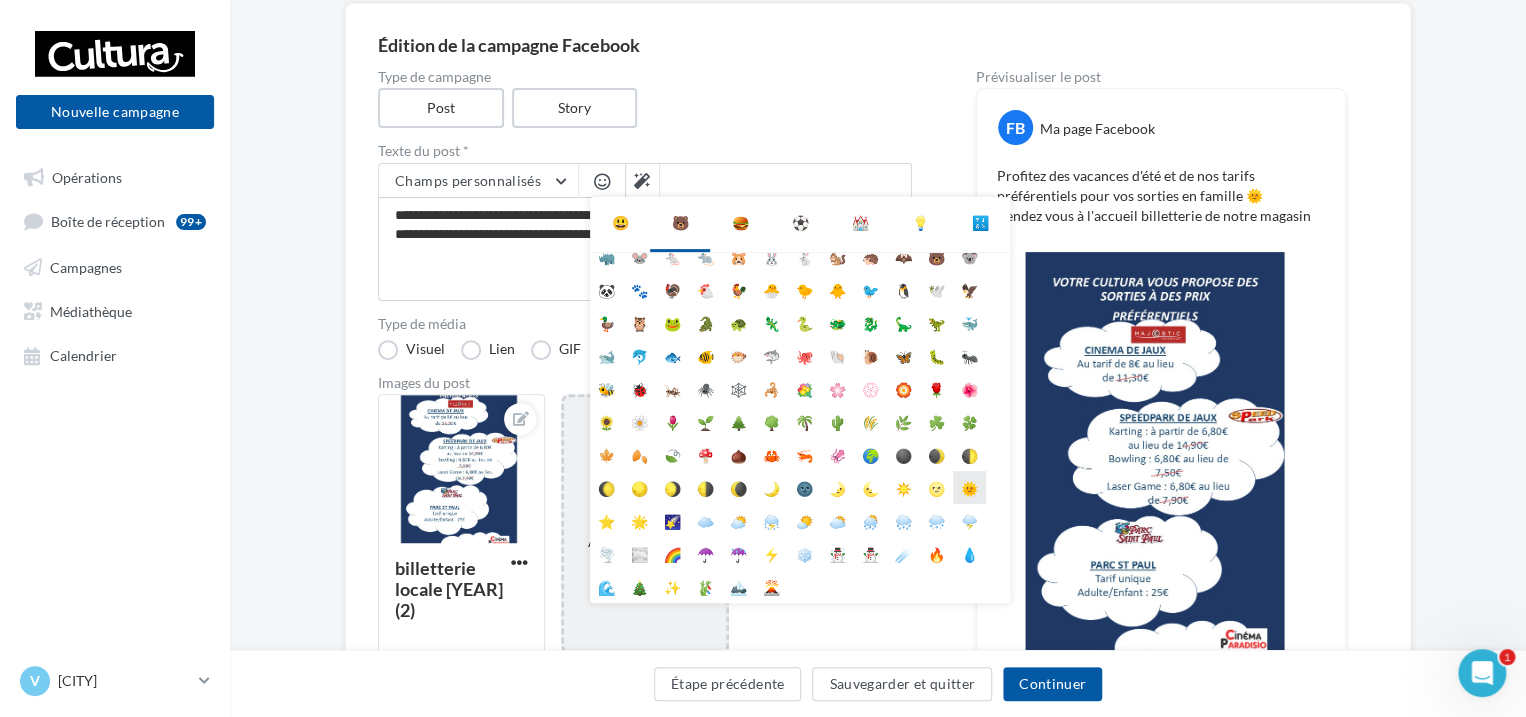 click on "🌞" at bounding box center (969, 487) 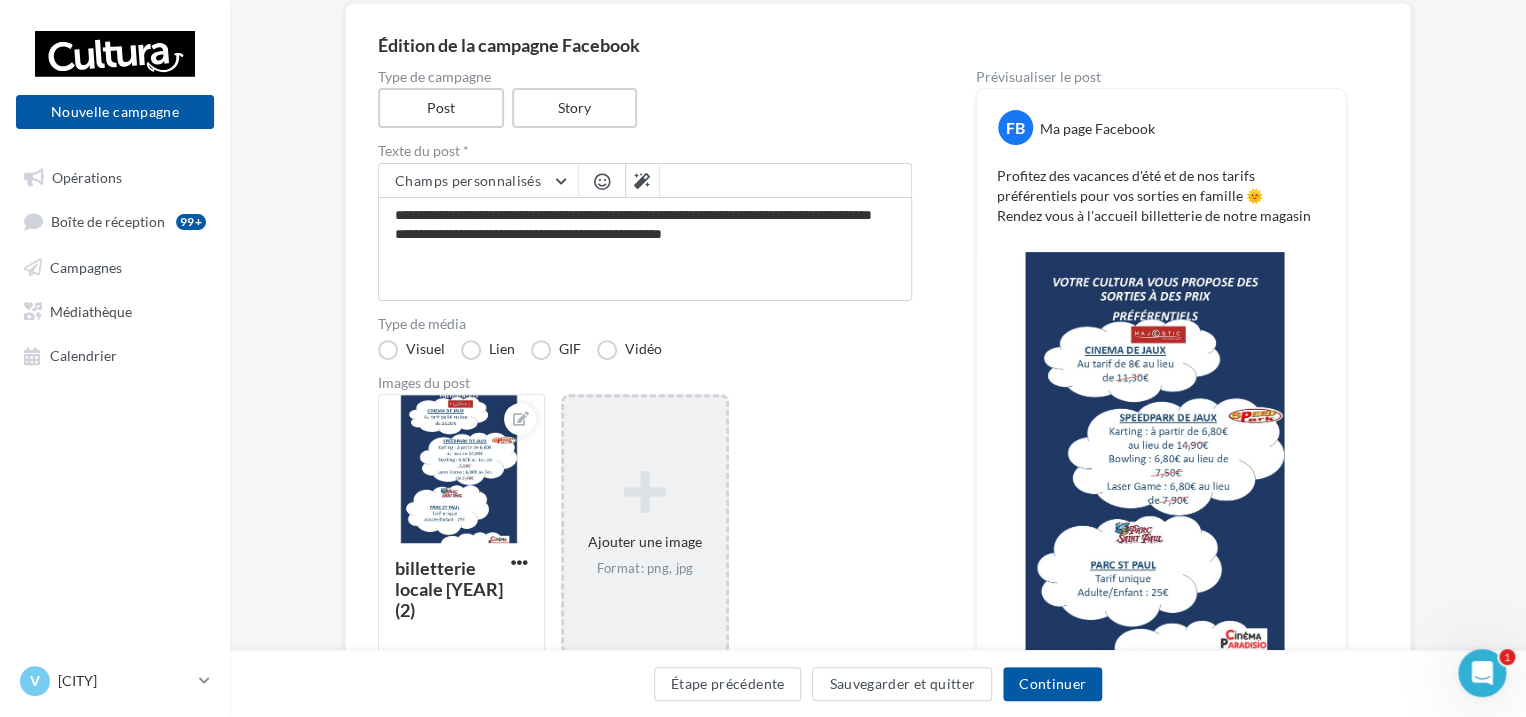 click on "Texte du post
*" at bounding box center (645, 151) 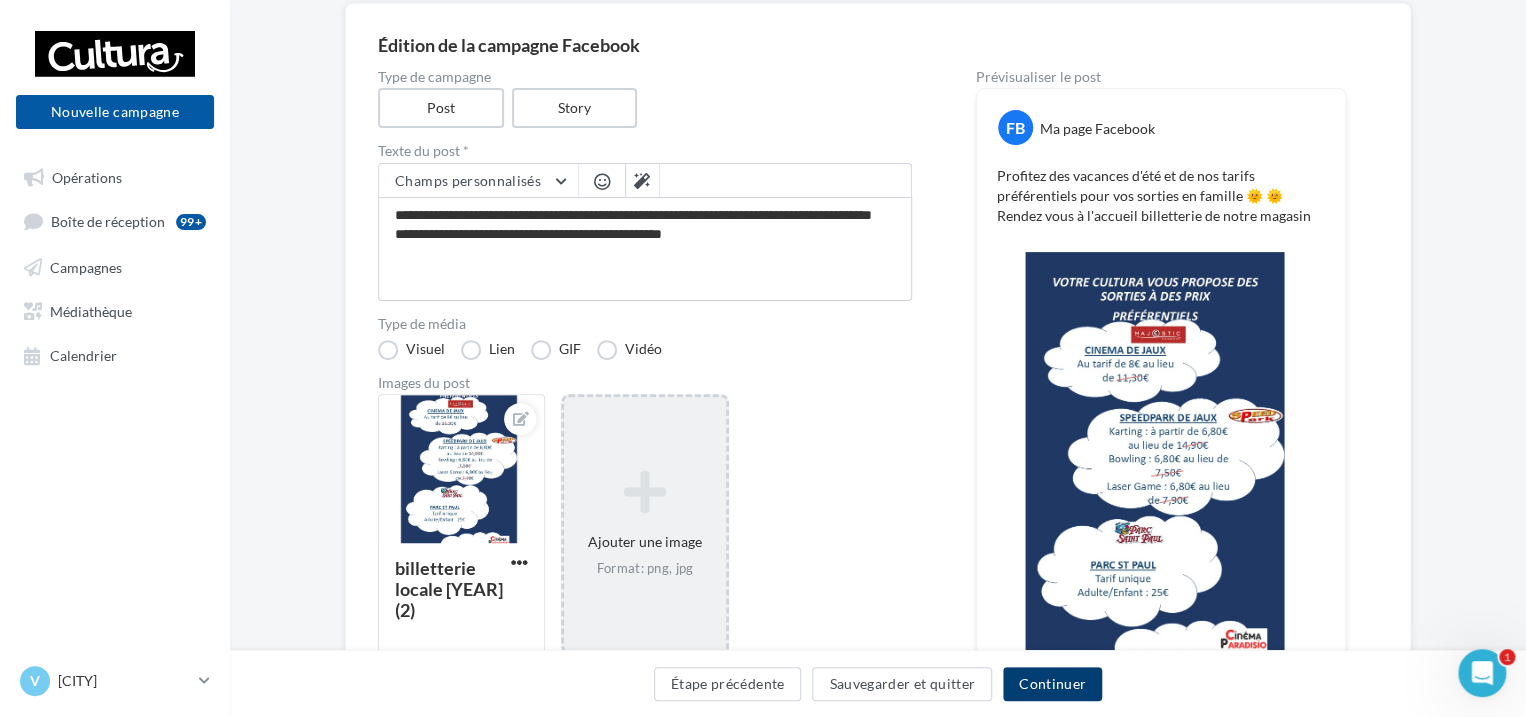 click on "Continuer" at bounding box center [1052, 684] 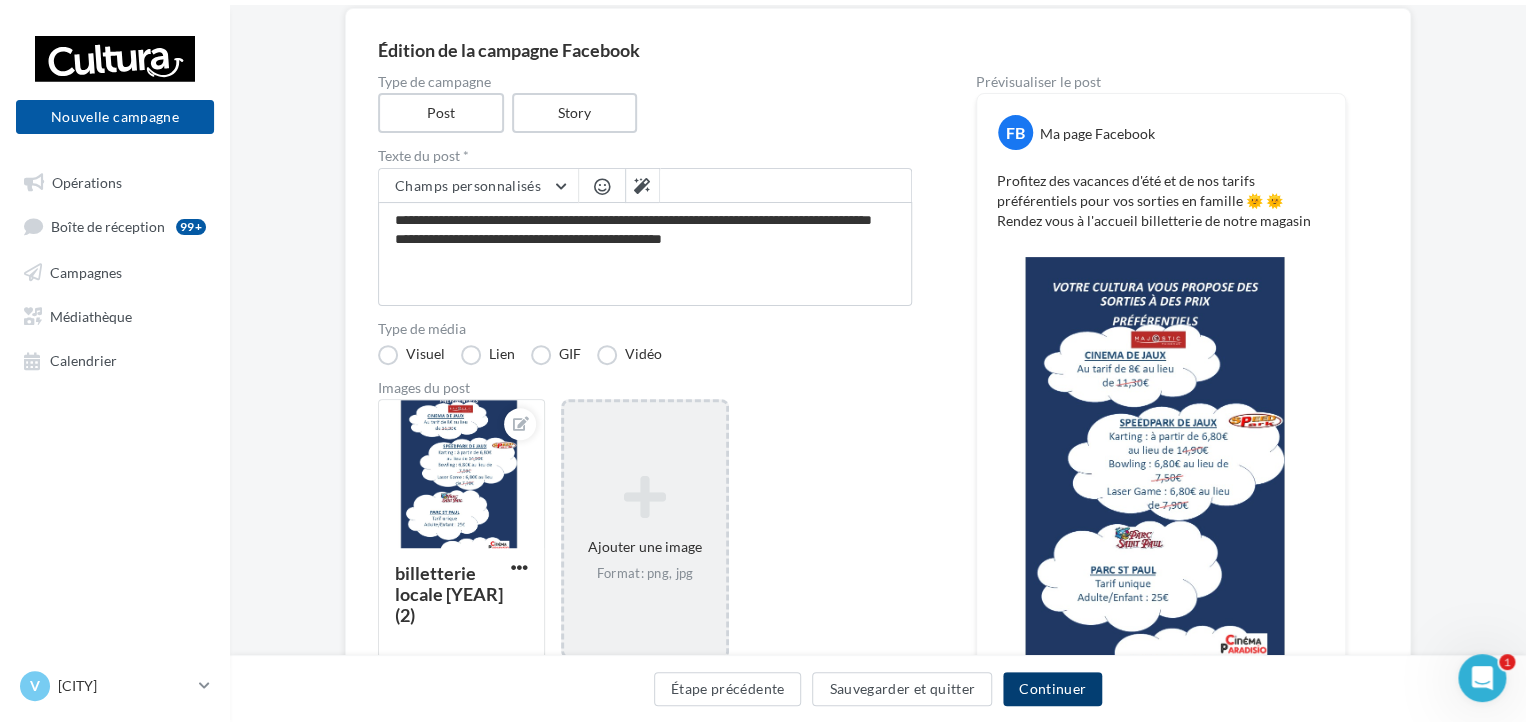 scroll, scrollTop: 0, scrollLeft: 0, axis: both 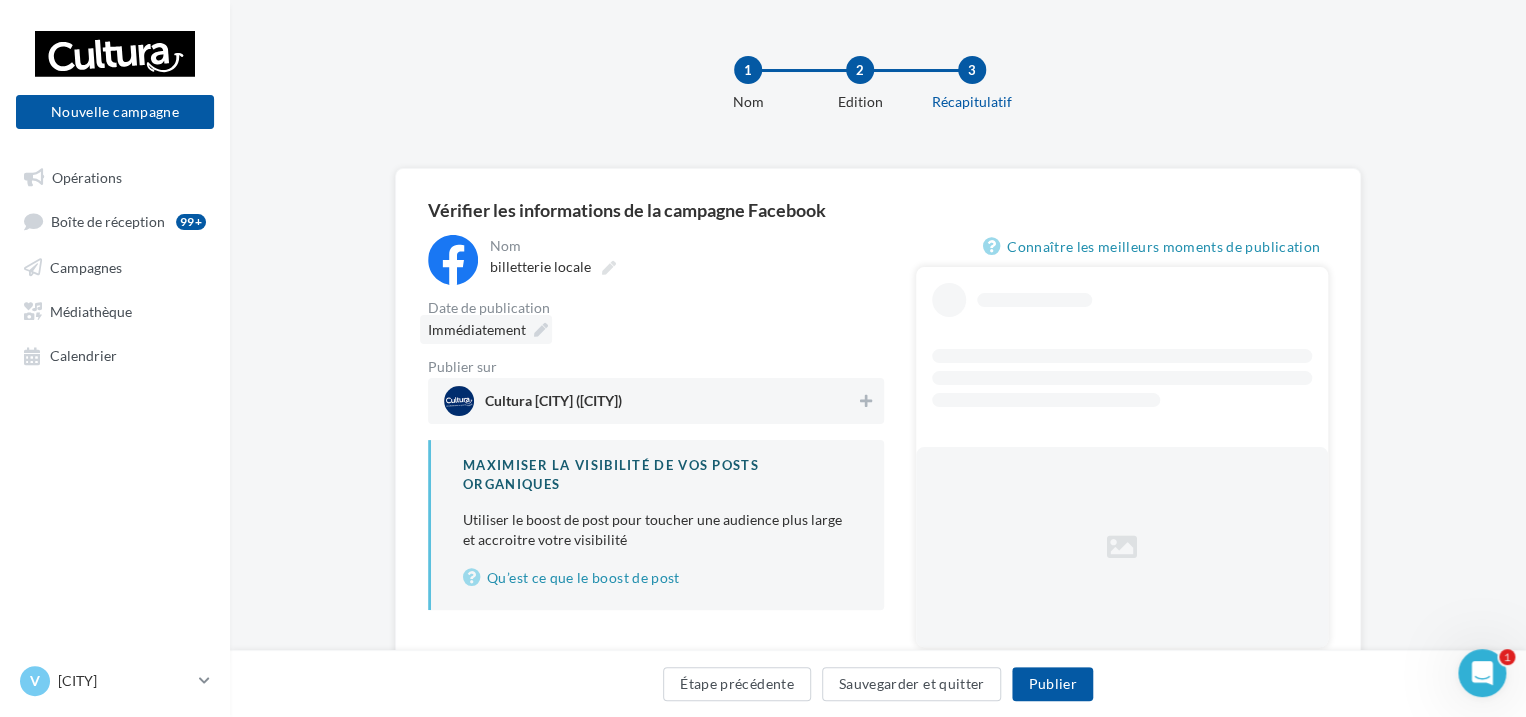 click at bounding box center [541, 330] 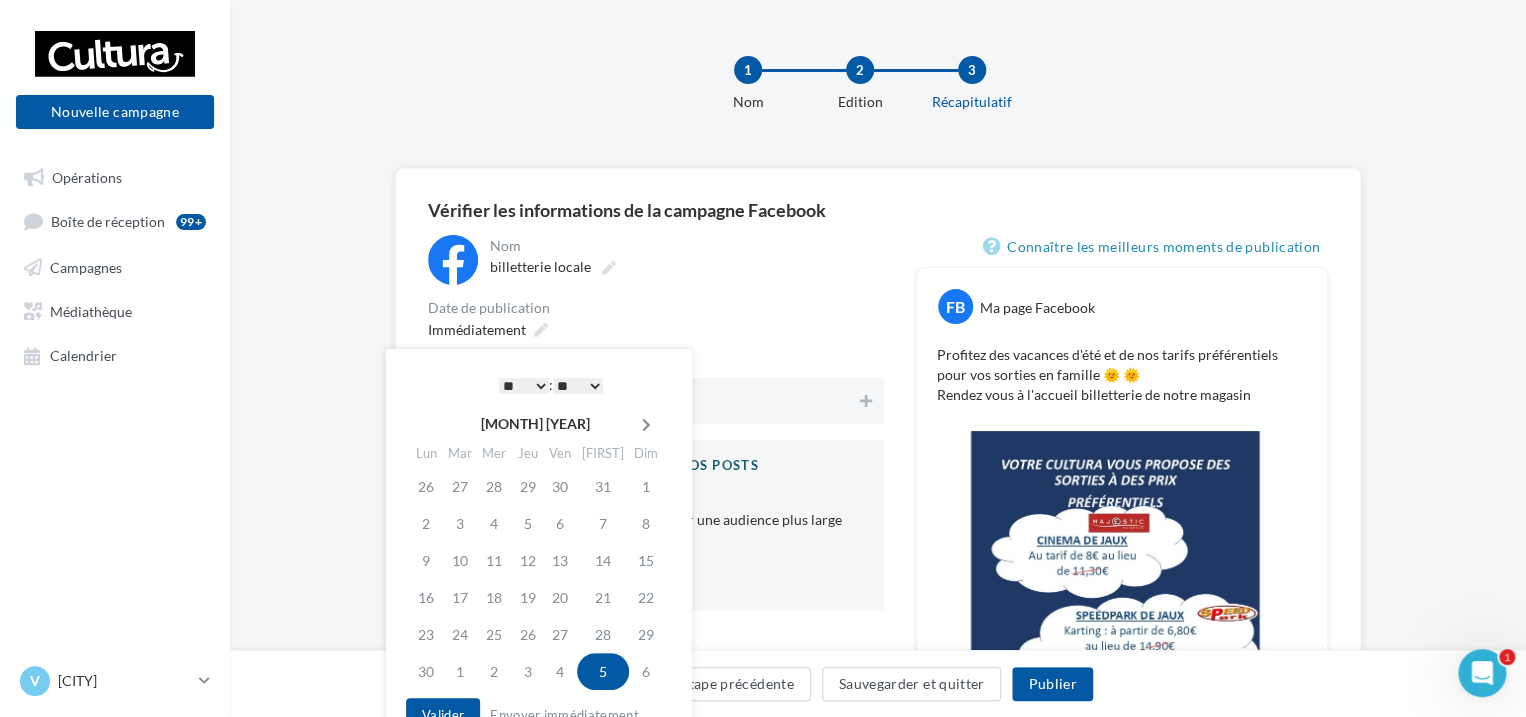 click at bounding box center (646, 425) 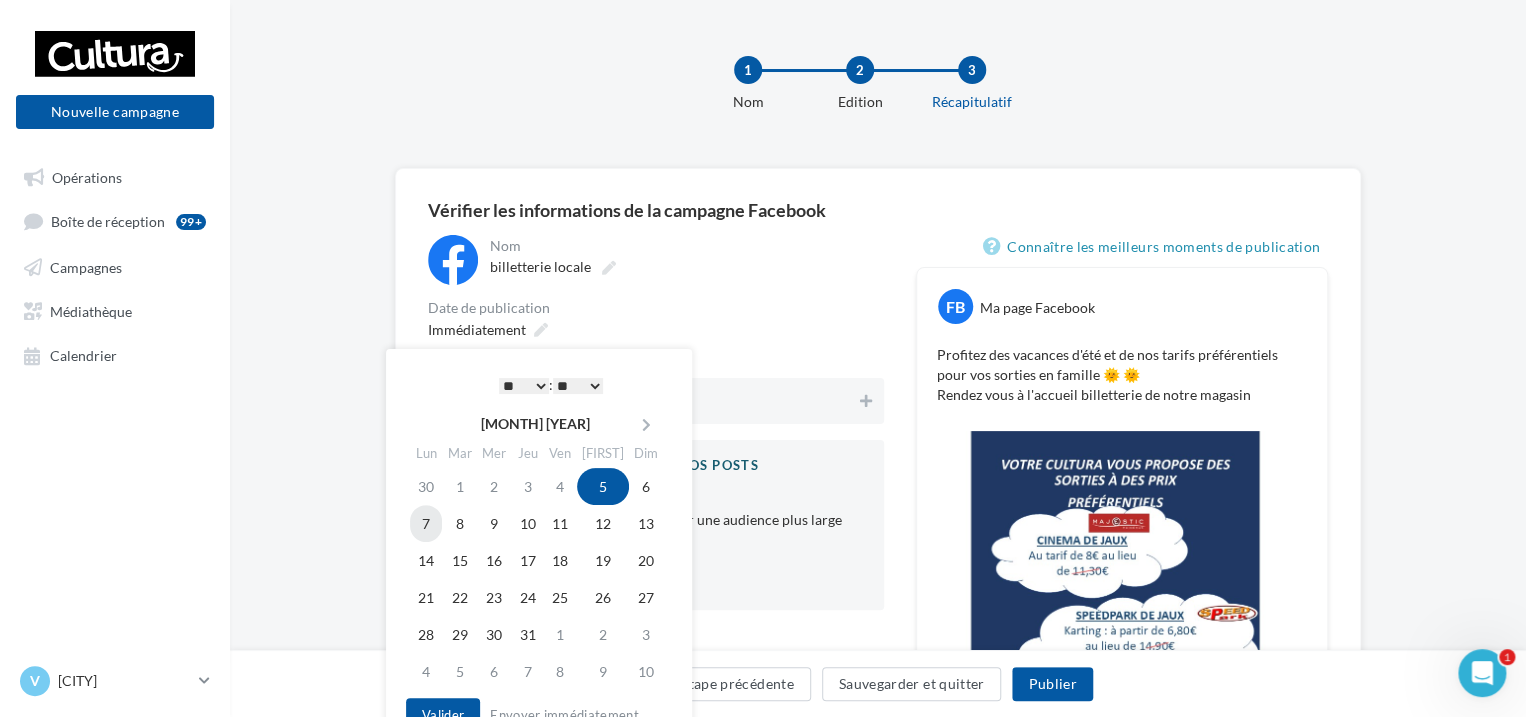 click on "7" at bounding box center [426, 523] 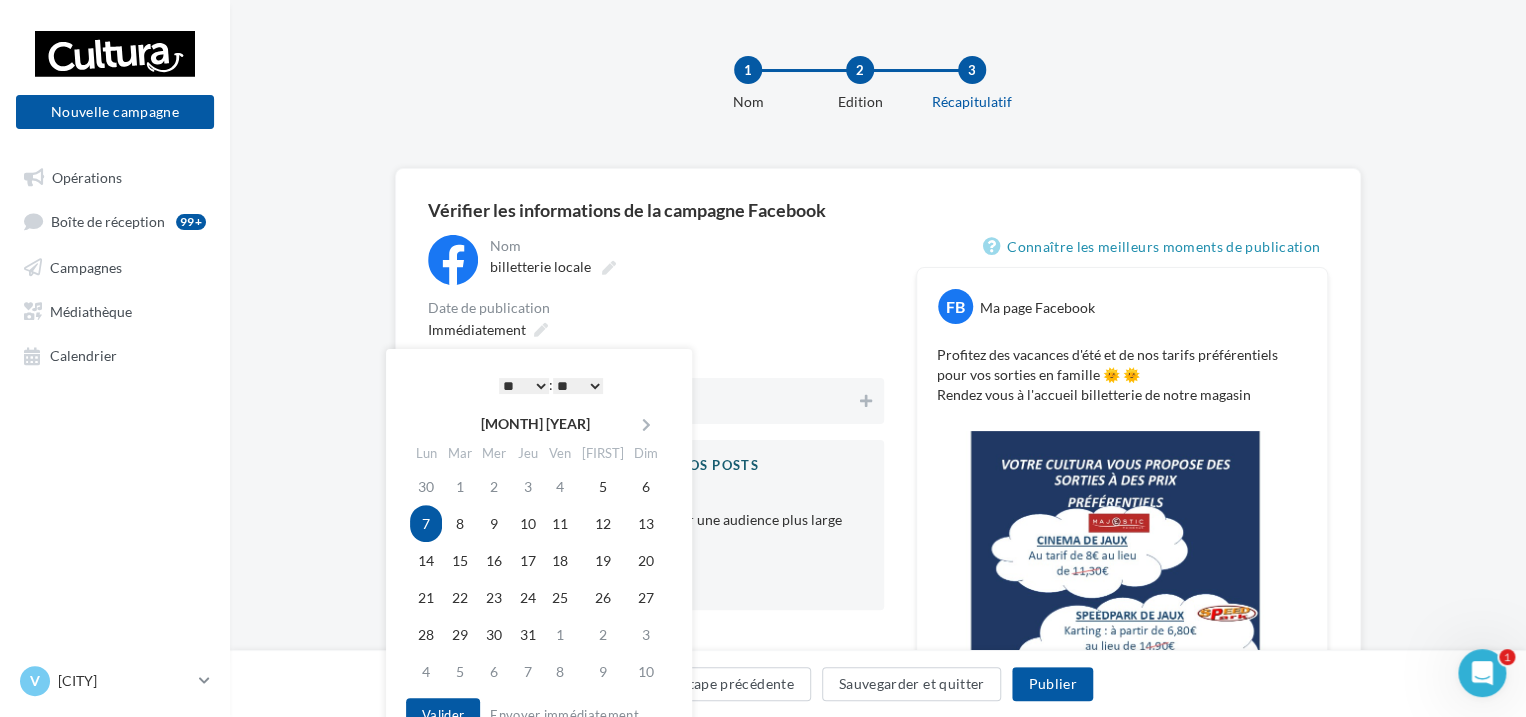 click on "* * * * * * * * * * ** ** ** ** ** ** ** ** ** ** ** ** ** **" at bounding box center [524, 386] 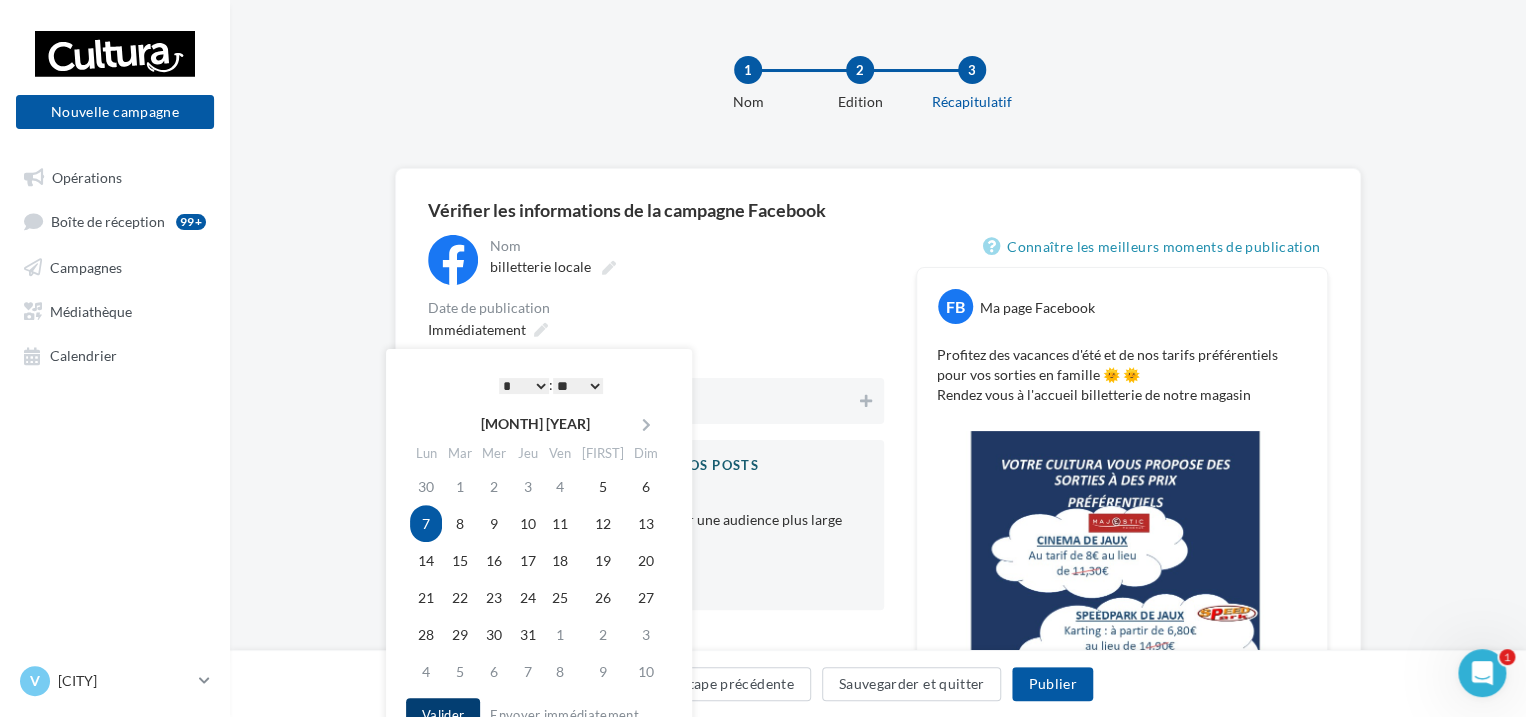 click on "Valider" at bounding box center [443, 715] 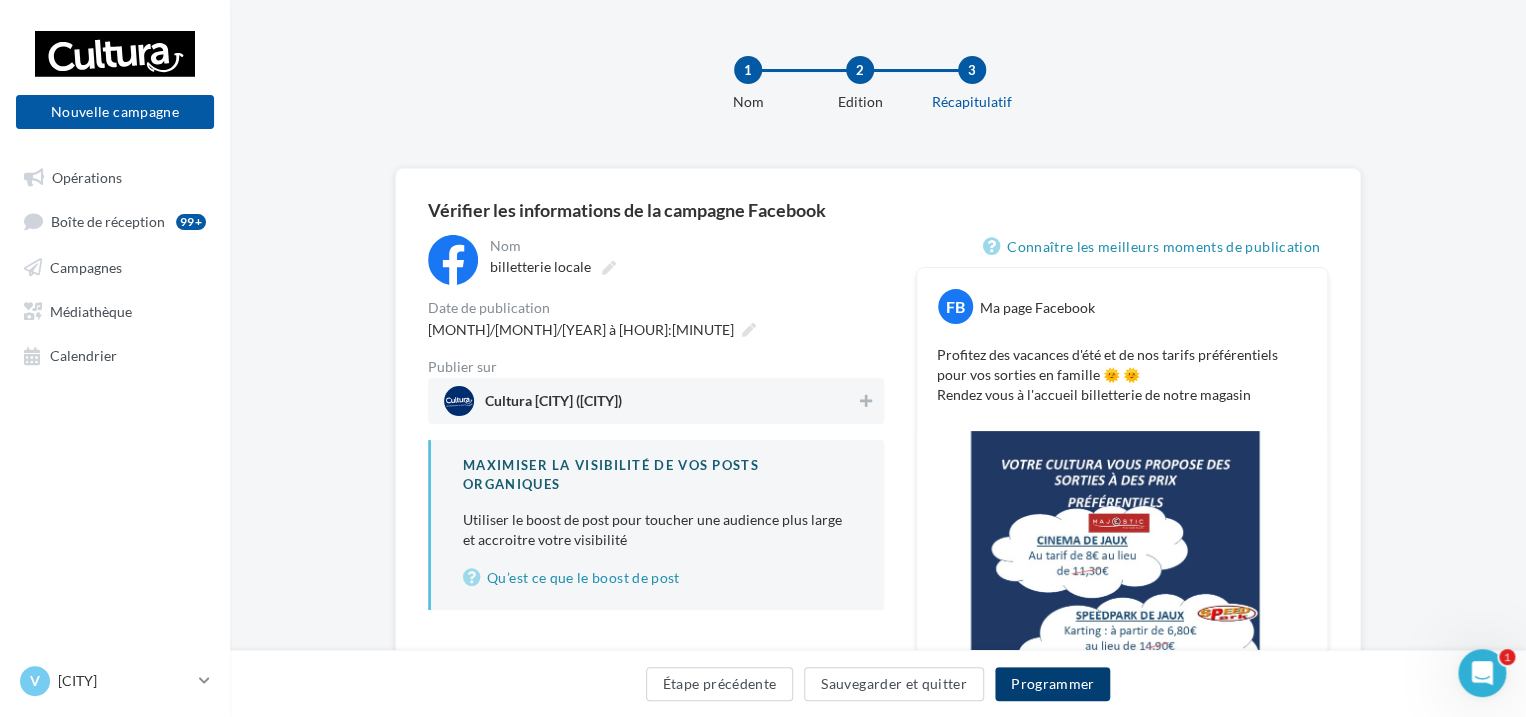 click on "Programmer" at bounding box center (1053, 684) 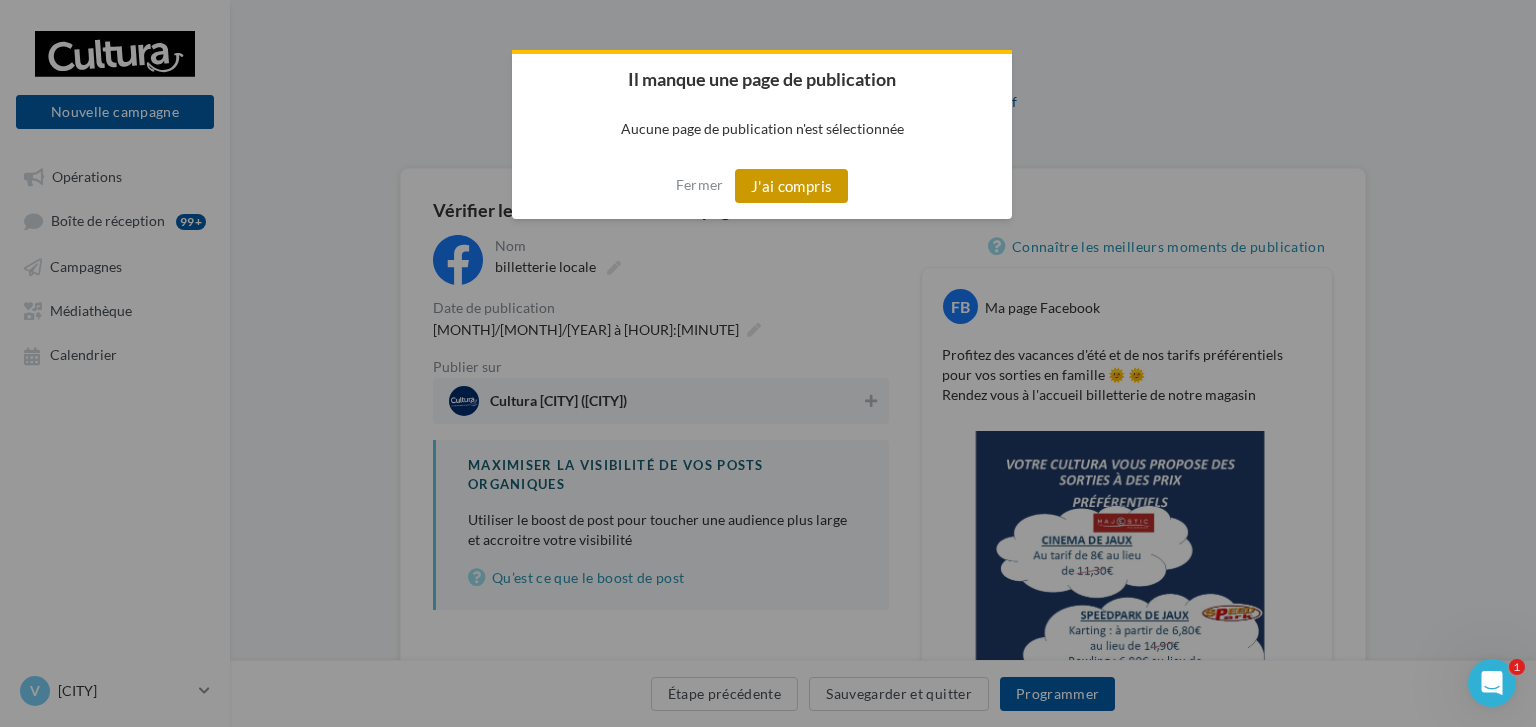 click on "J'ai compris" at bounding box center (792, 186) 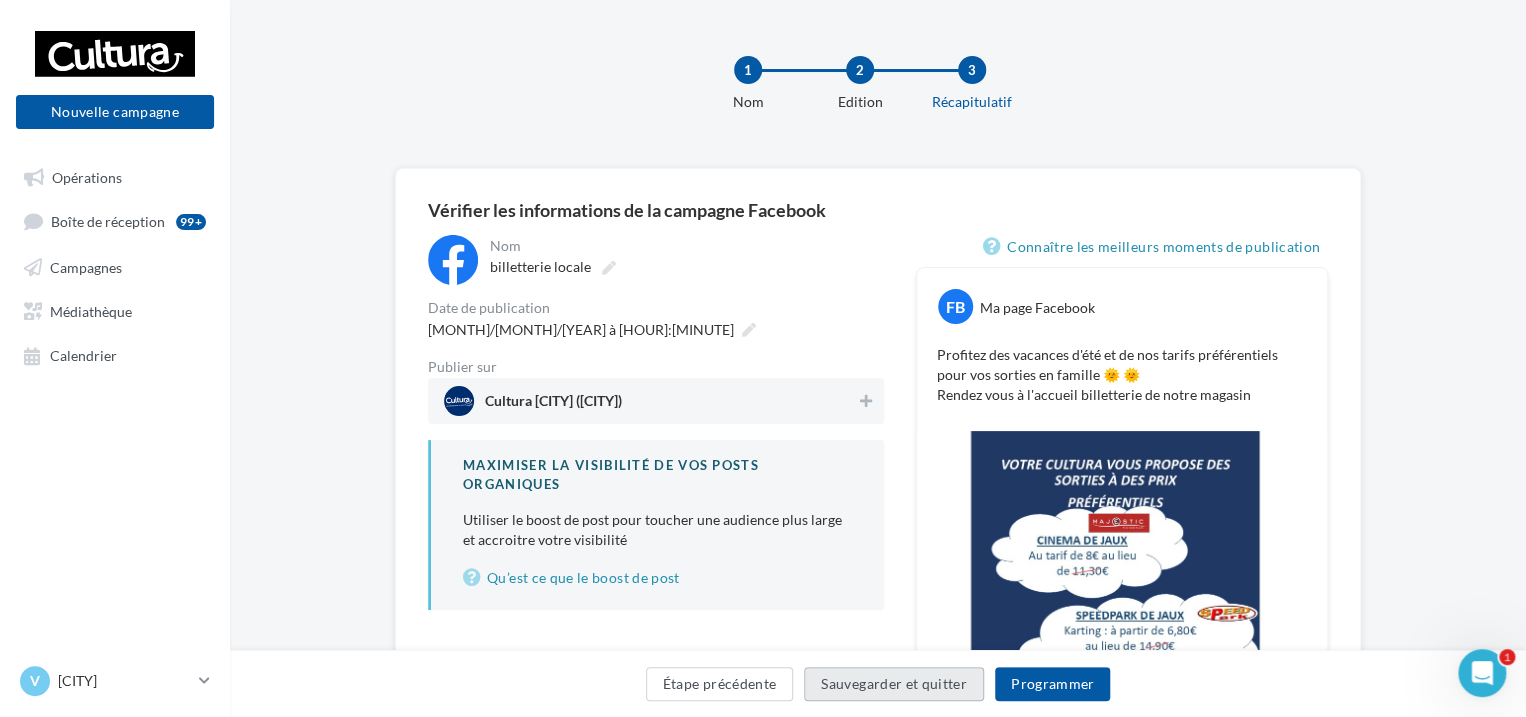 click on "Sauvegarder et quitter" at bounding box center [894, 684] 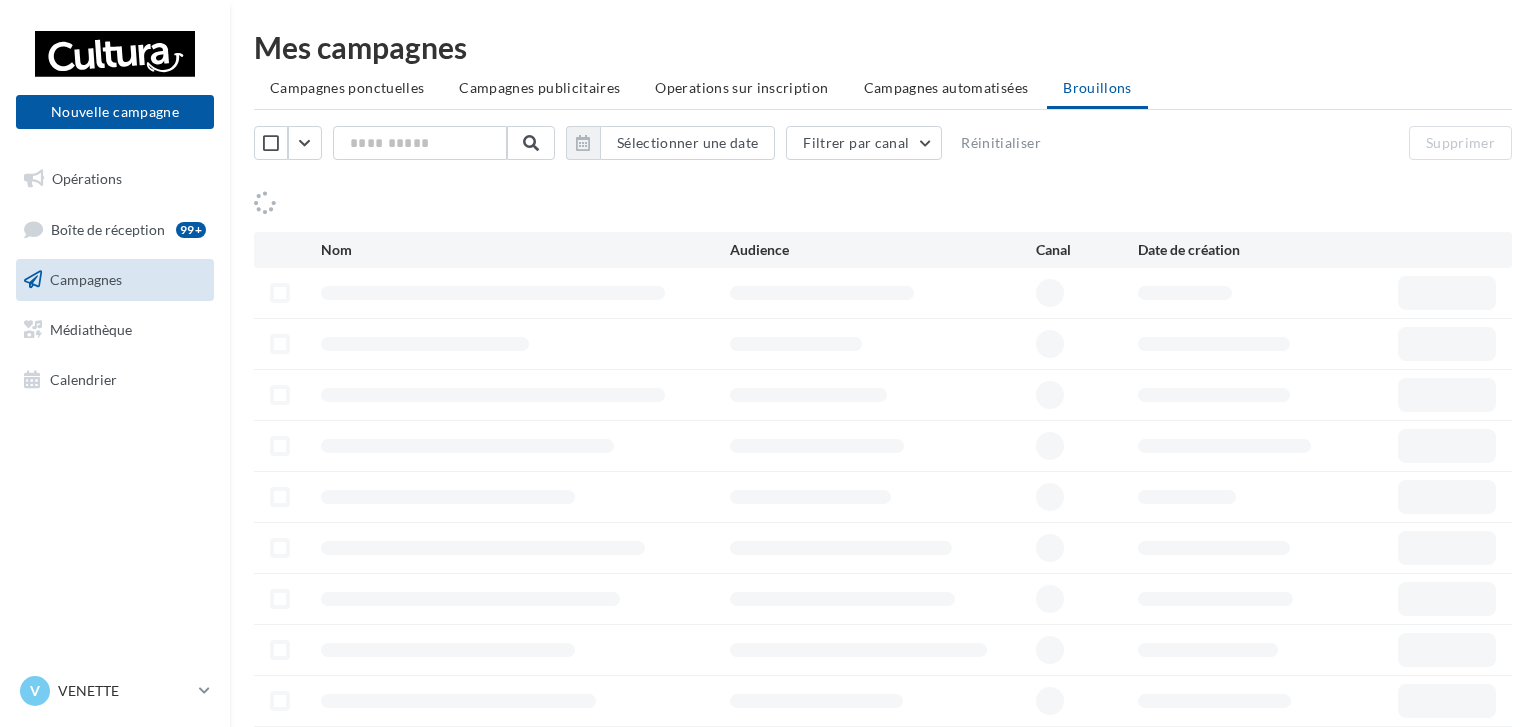 scroll, scrollTop: 0, scrollLeft: 0, axis: both 